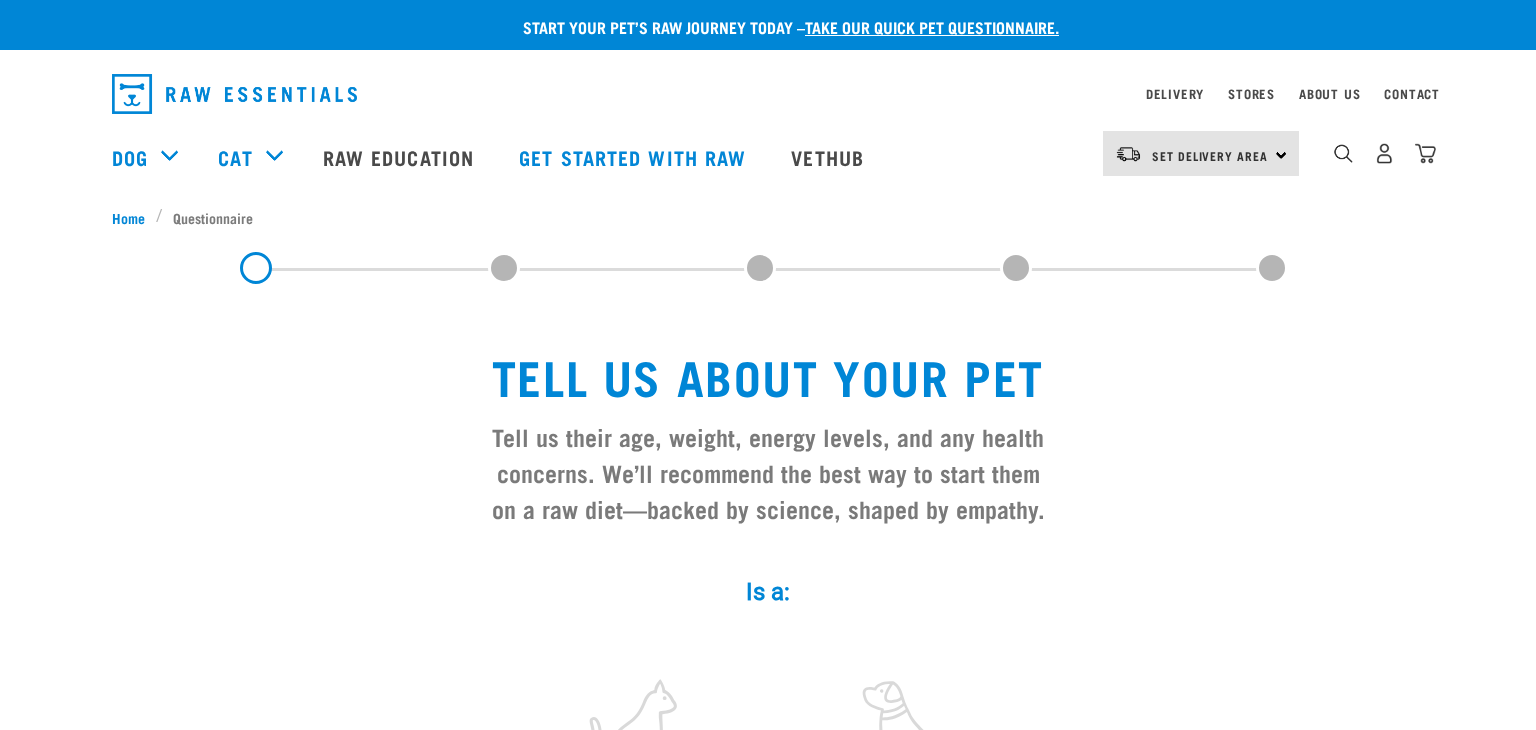 scroll, scrollTop: 0, scrollLeft: 0, axis: both 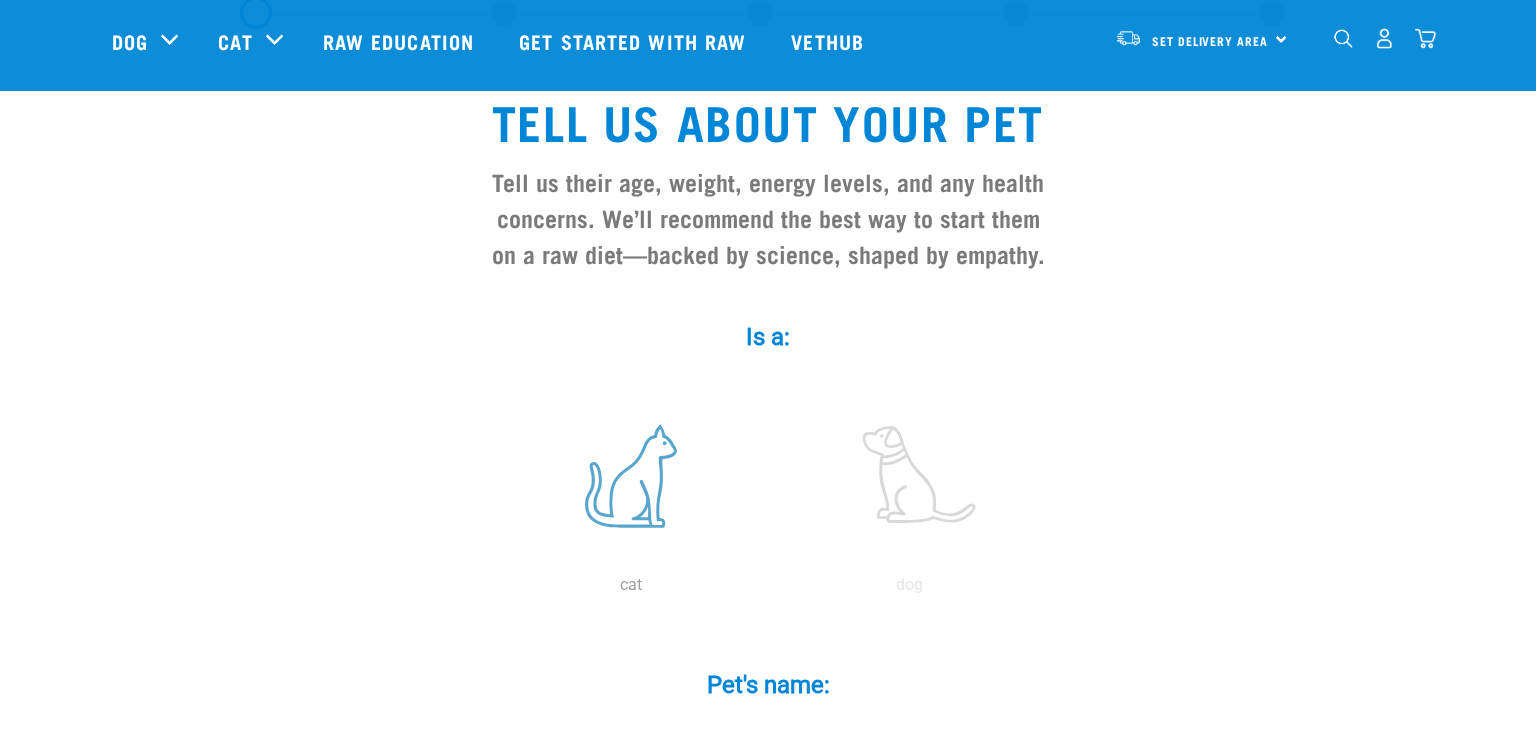 click at bounding box center [631, 476] 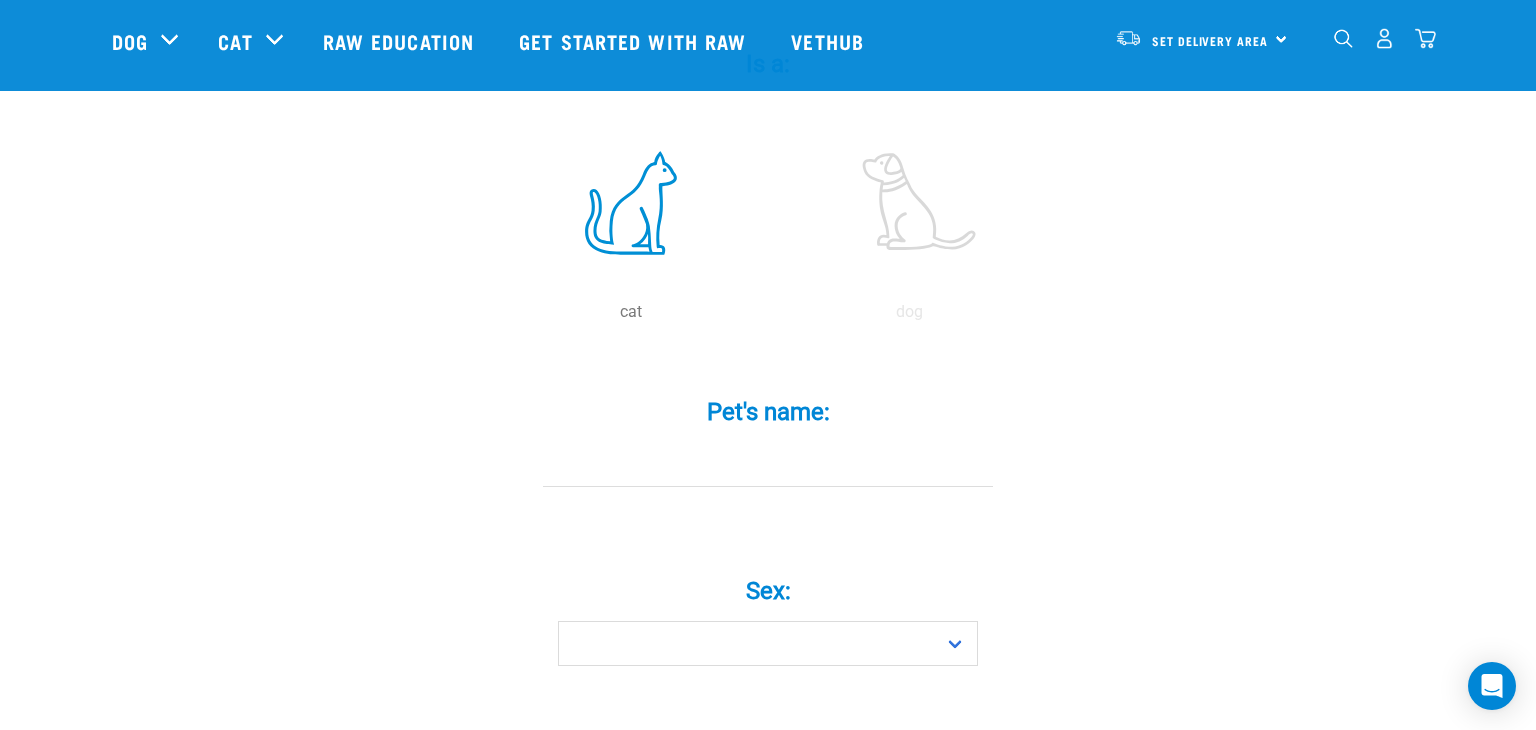 scroll, scrollTop: 386, scrollLeft: 0, axis: vertical 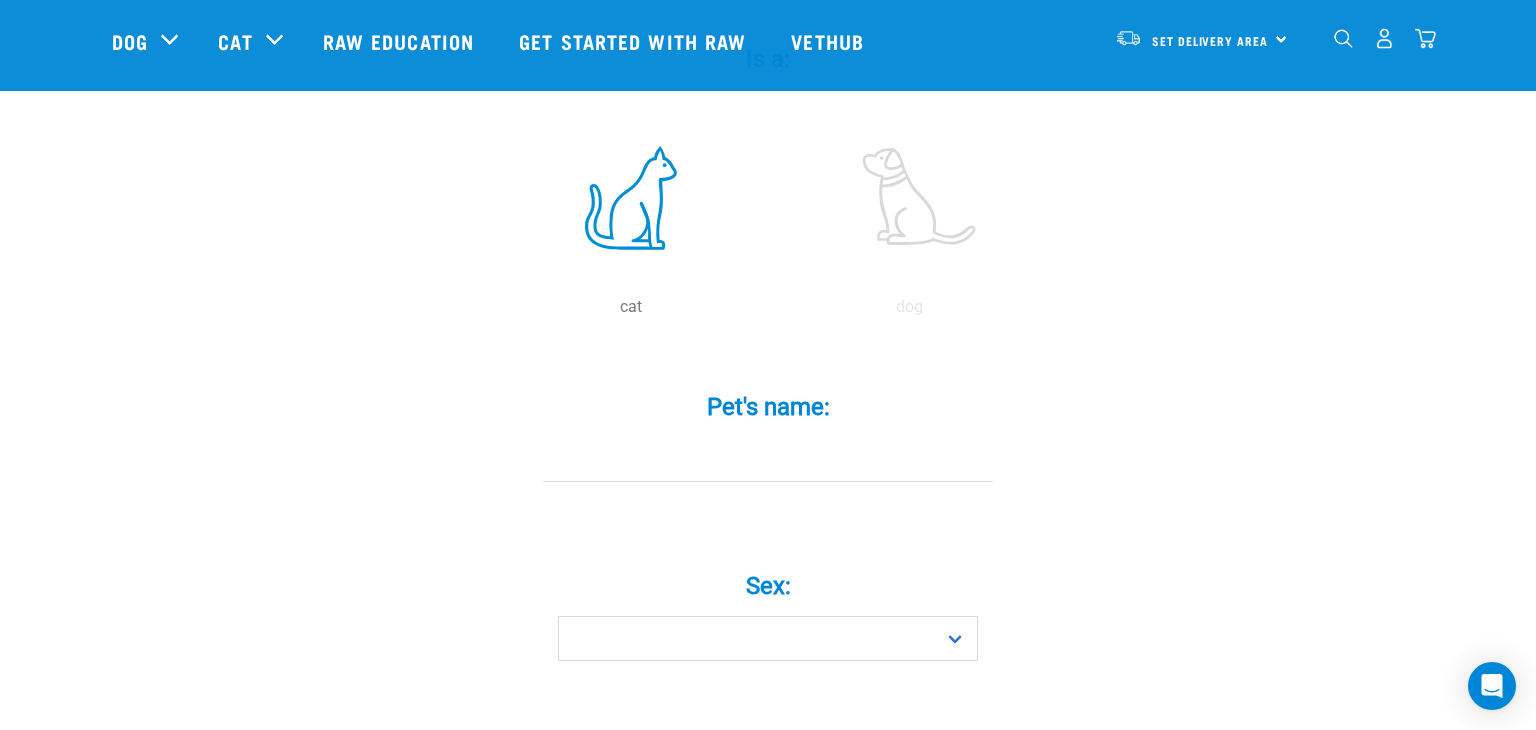 click on "Pet's name: *" at bounding box center (768, 438) 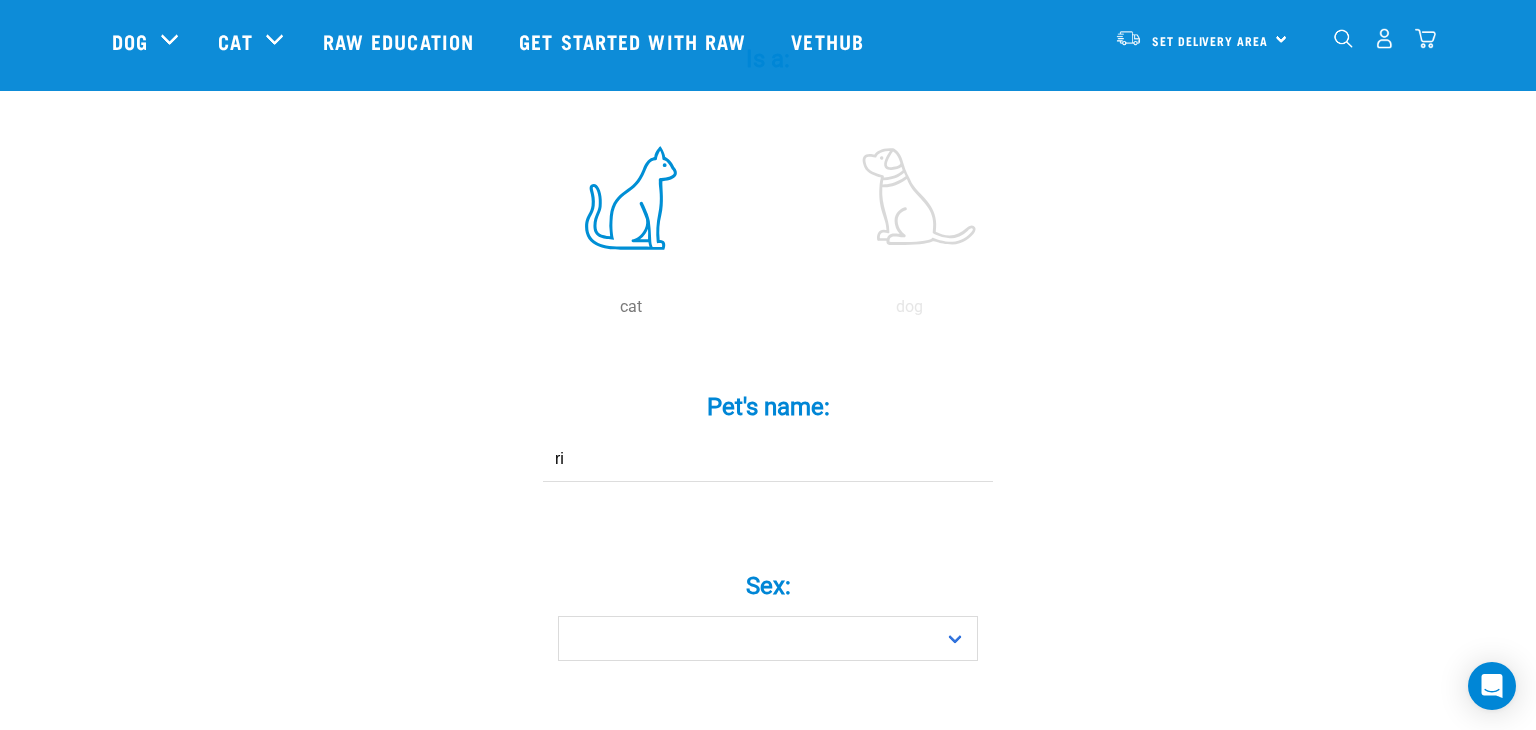 type on "r" 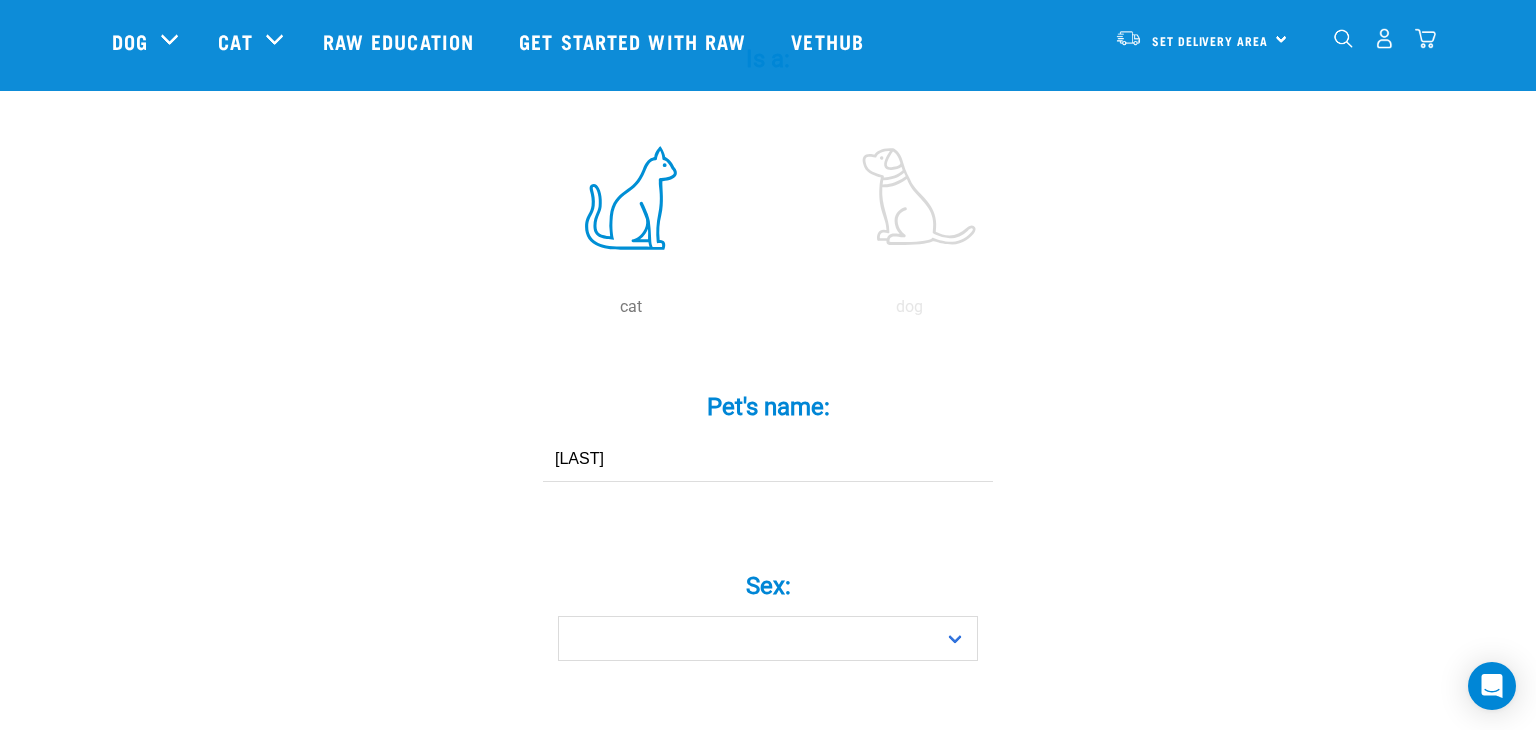 type on "lambie" 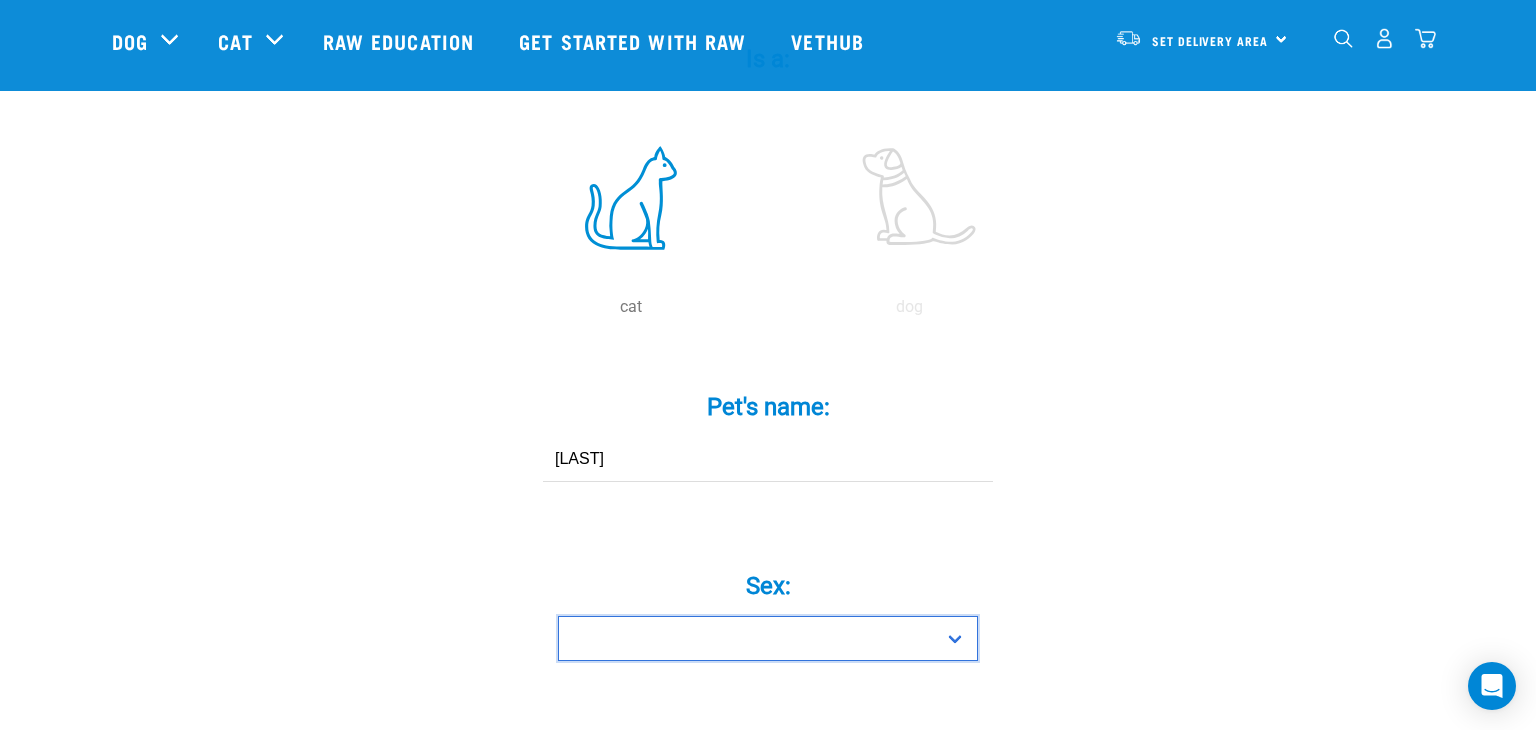 click on "Boy
Girl" at bounding box center [768, 638] 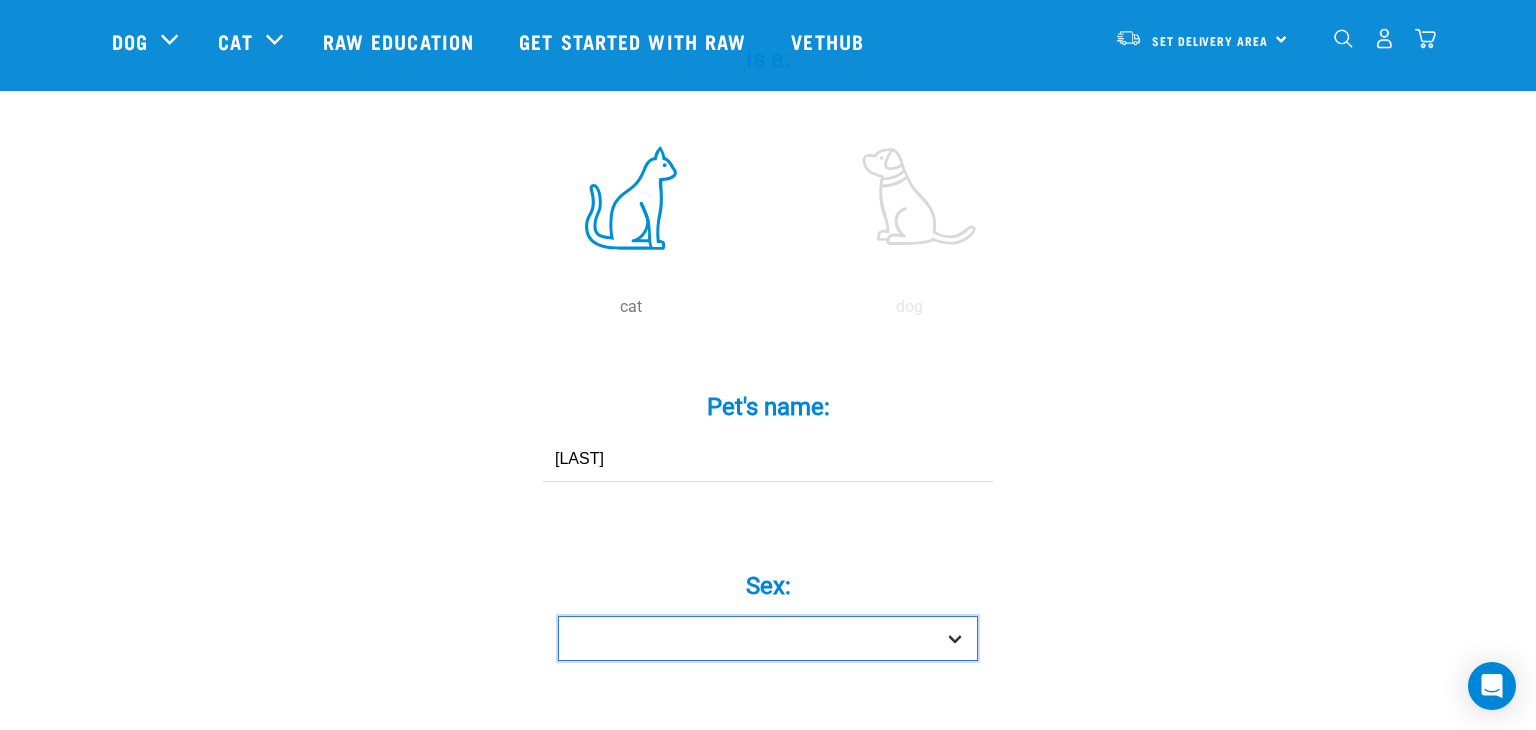 click on "Boy
Girl" at bounding box center (768, 638) 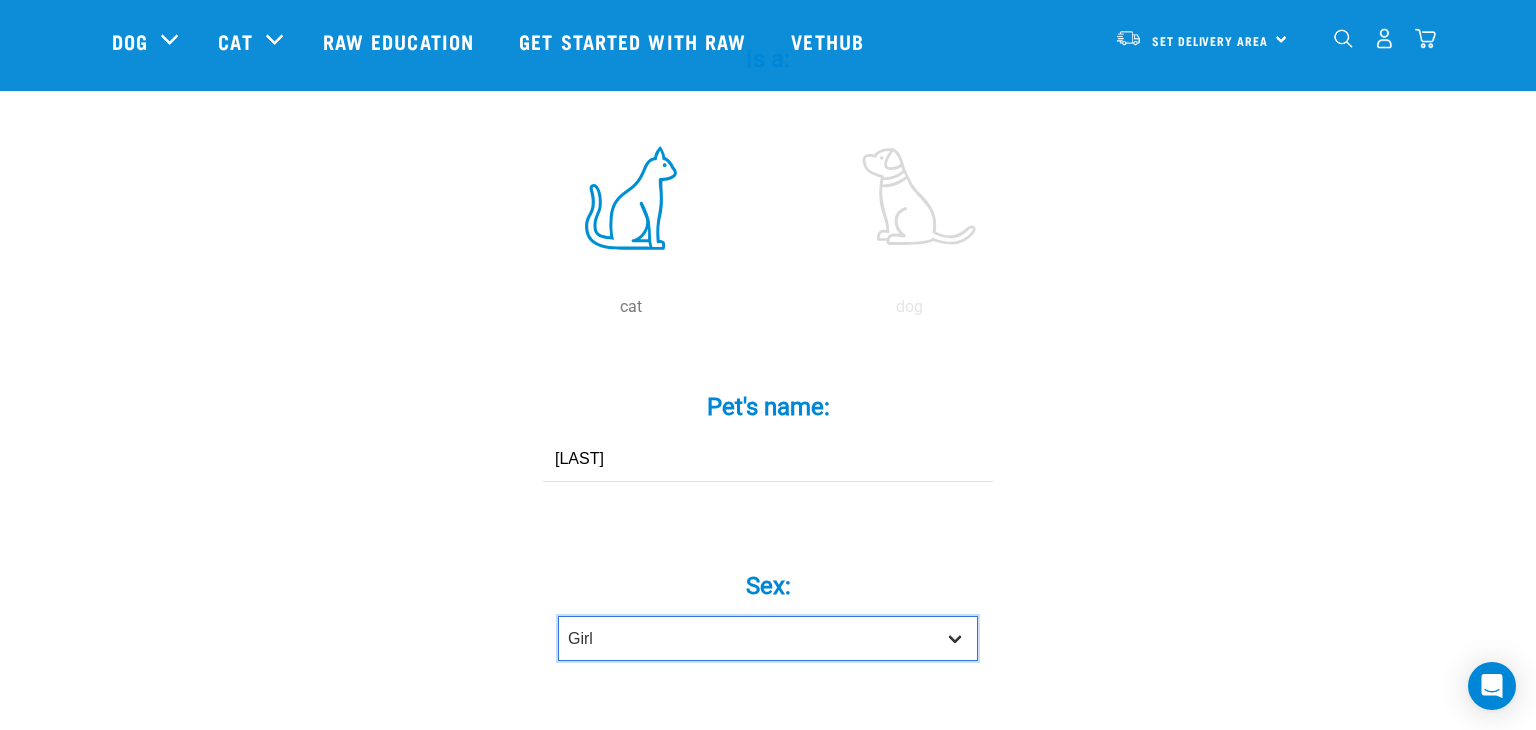 click on "Boy
Girl" at bounding box center (768, 638) 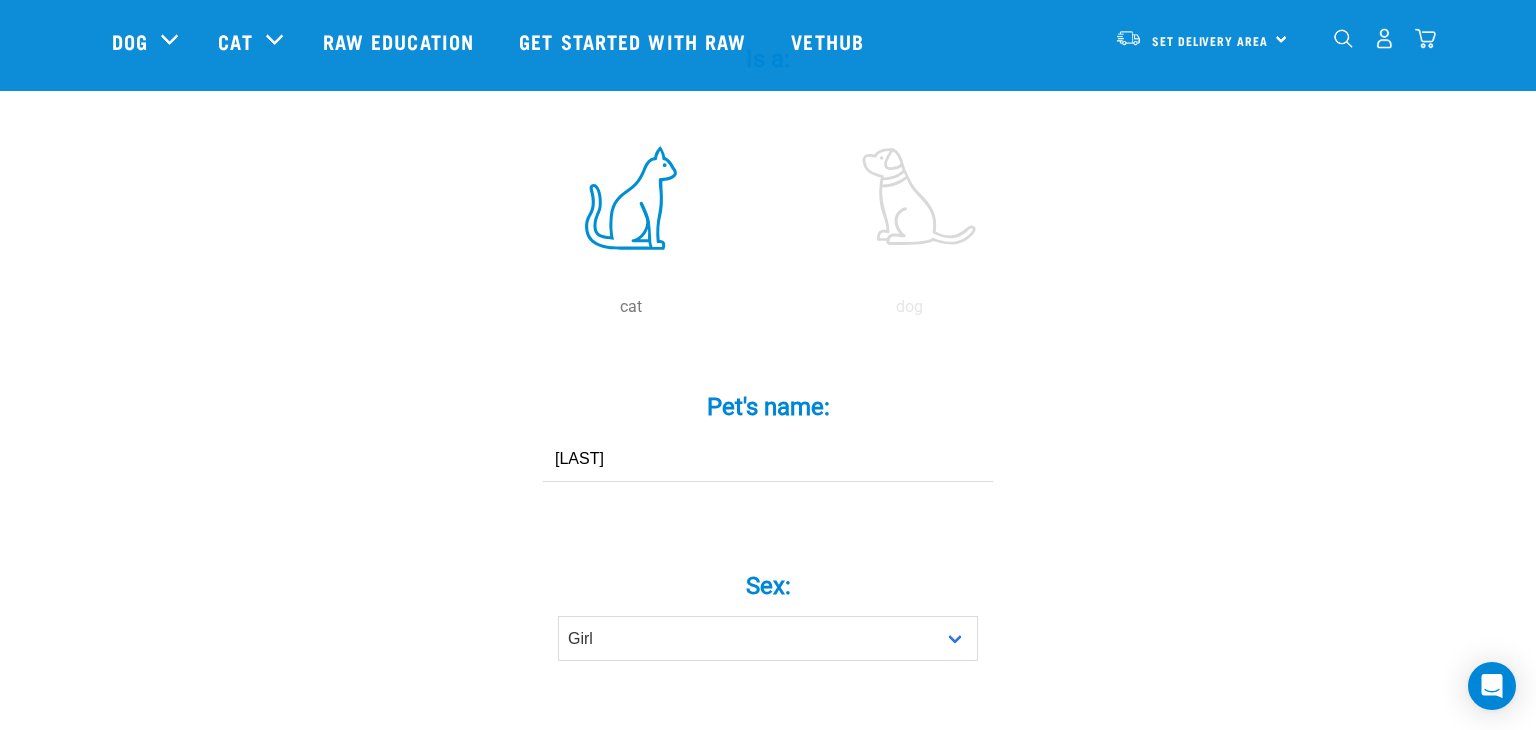 click on "Sex: *" at bounding box center [768, 586] 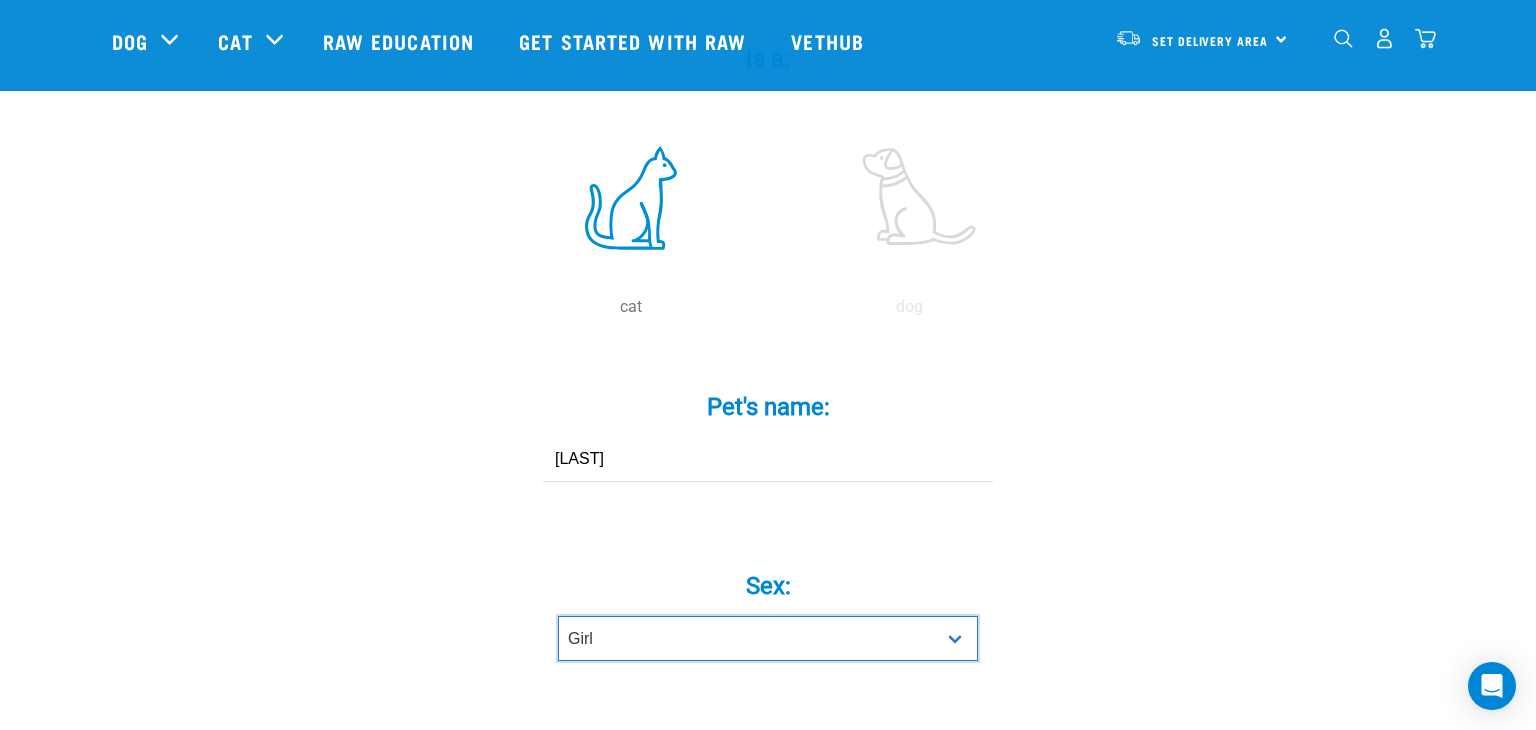 click on "Boy
Girl" at bounding box center [768, 638] 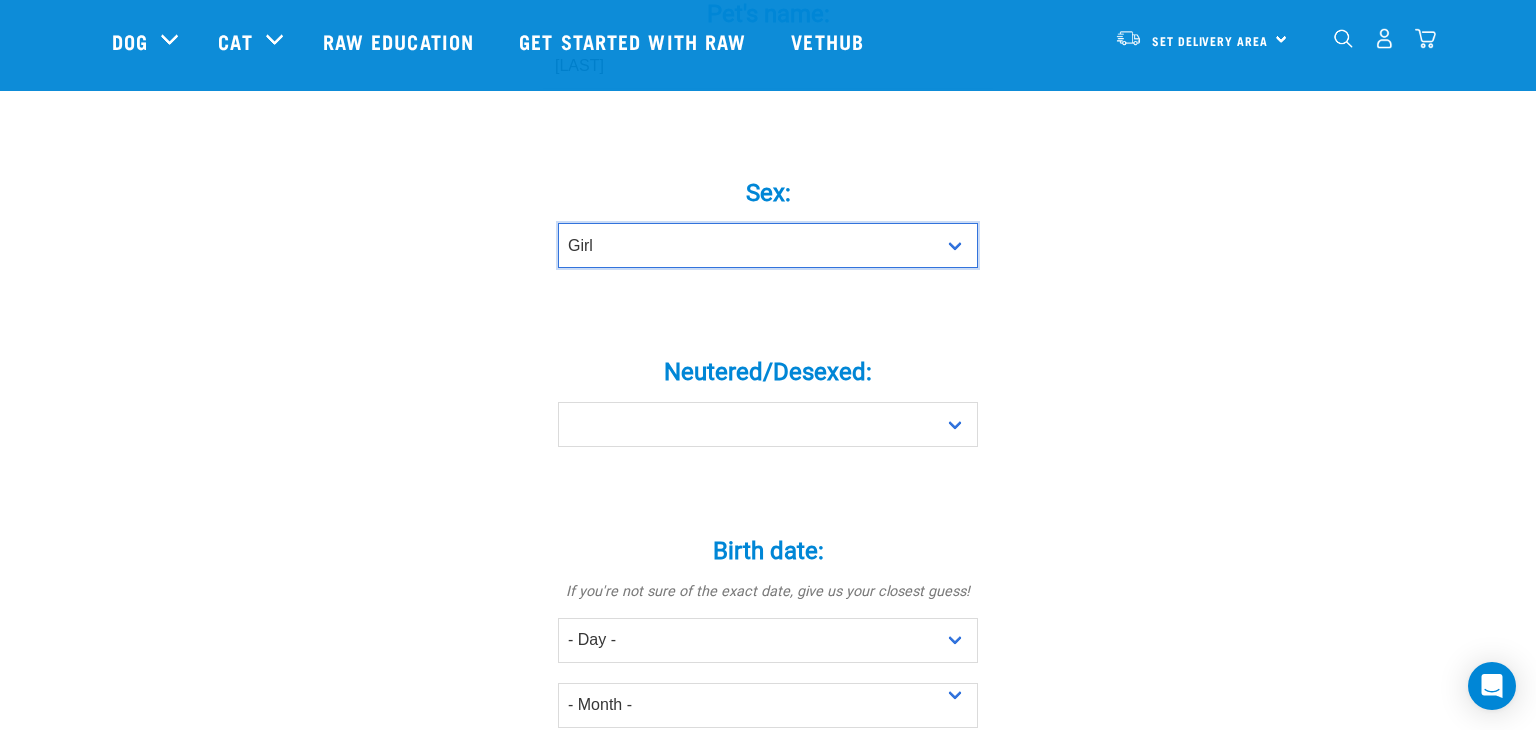 scroll, scrollTop: 780, scrollLeft: 0, axis: vertical 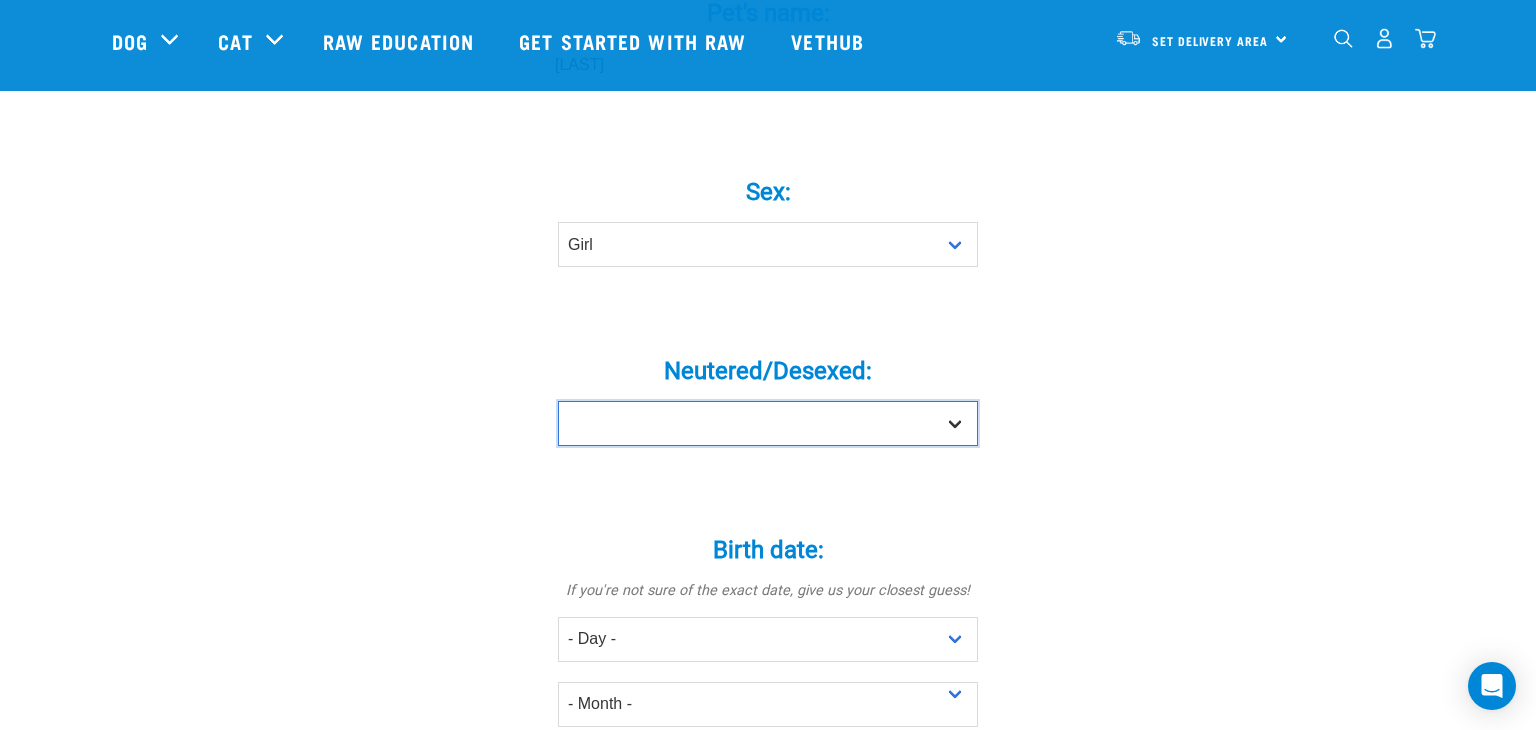 click on "Yes
No" at bounding box center (768, 423) 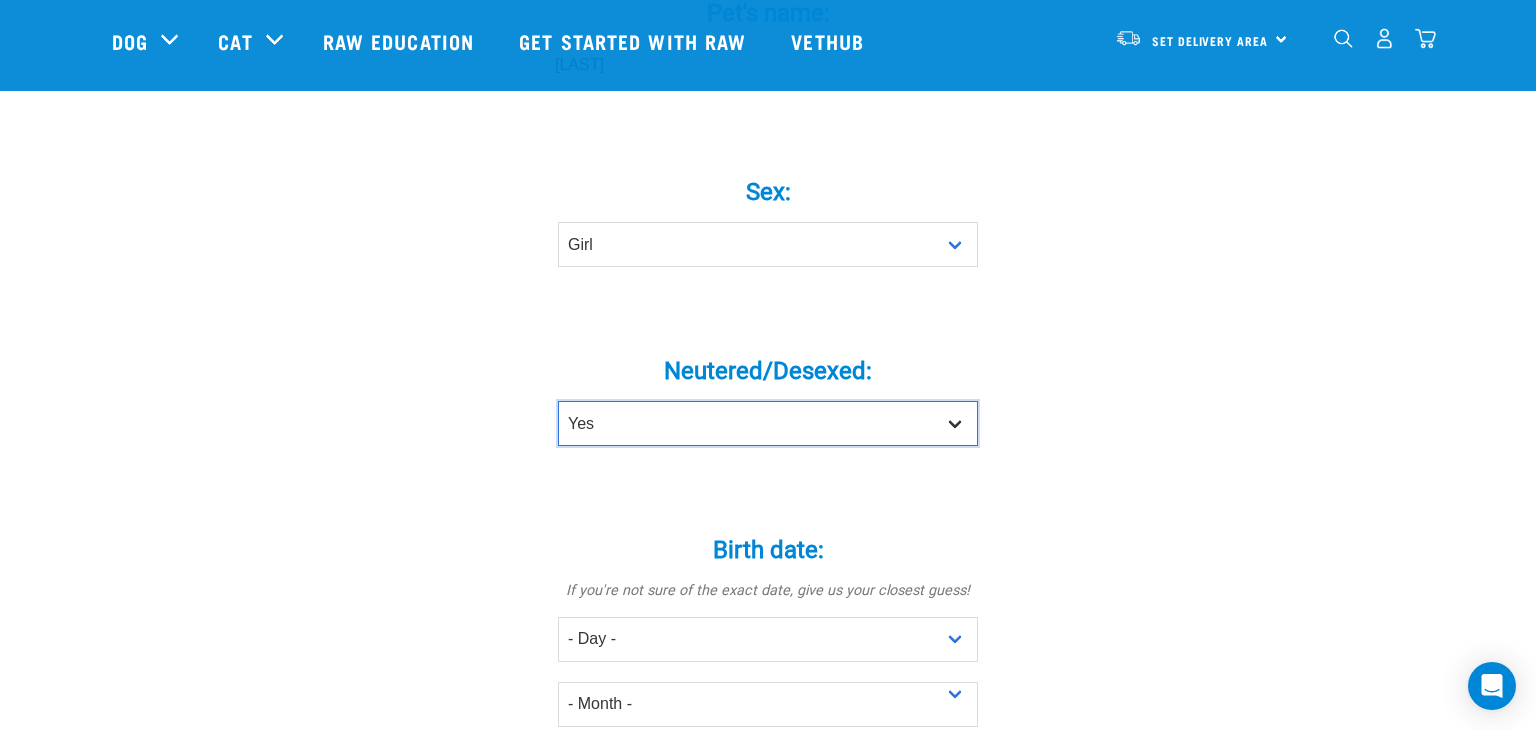 click on "Yes
No" at bounding box center (768, 423) 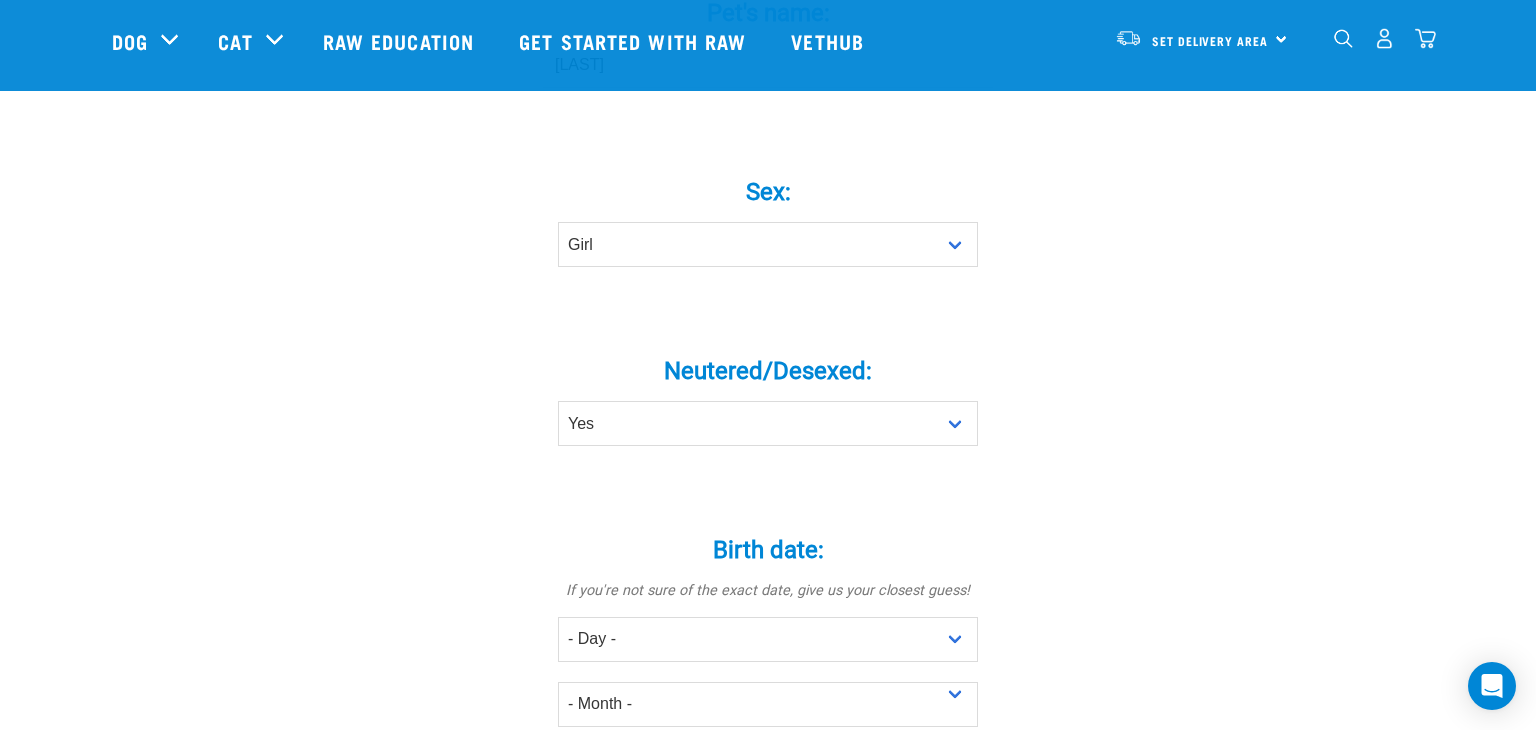 click on "Neutered/Desexed: *
Yes
No" at bounding box center (768, 394) 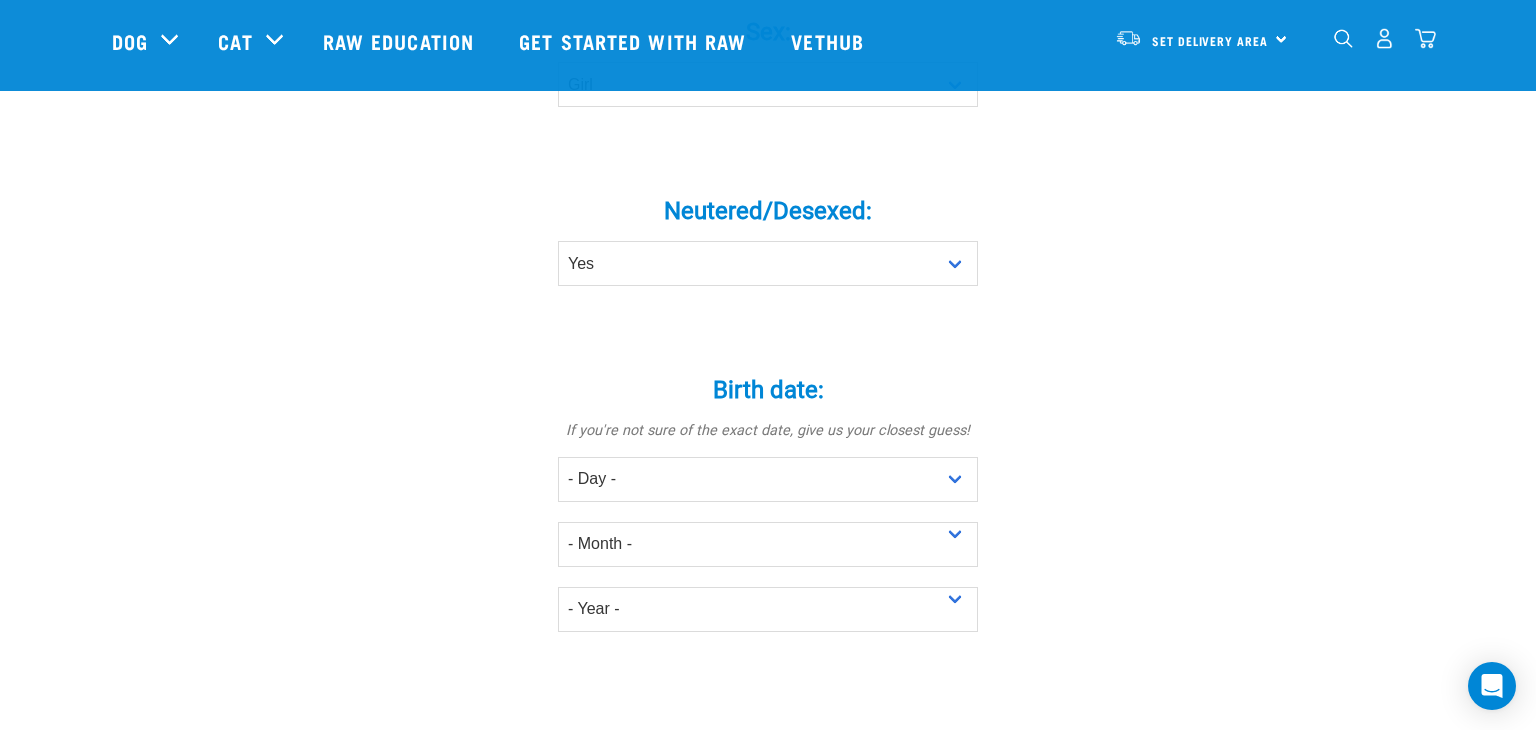 scroll, scrollTop: 944, scrollLeft: 0, axis: vertical 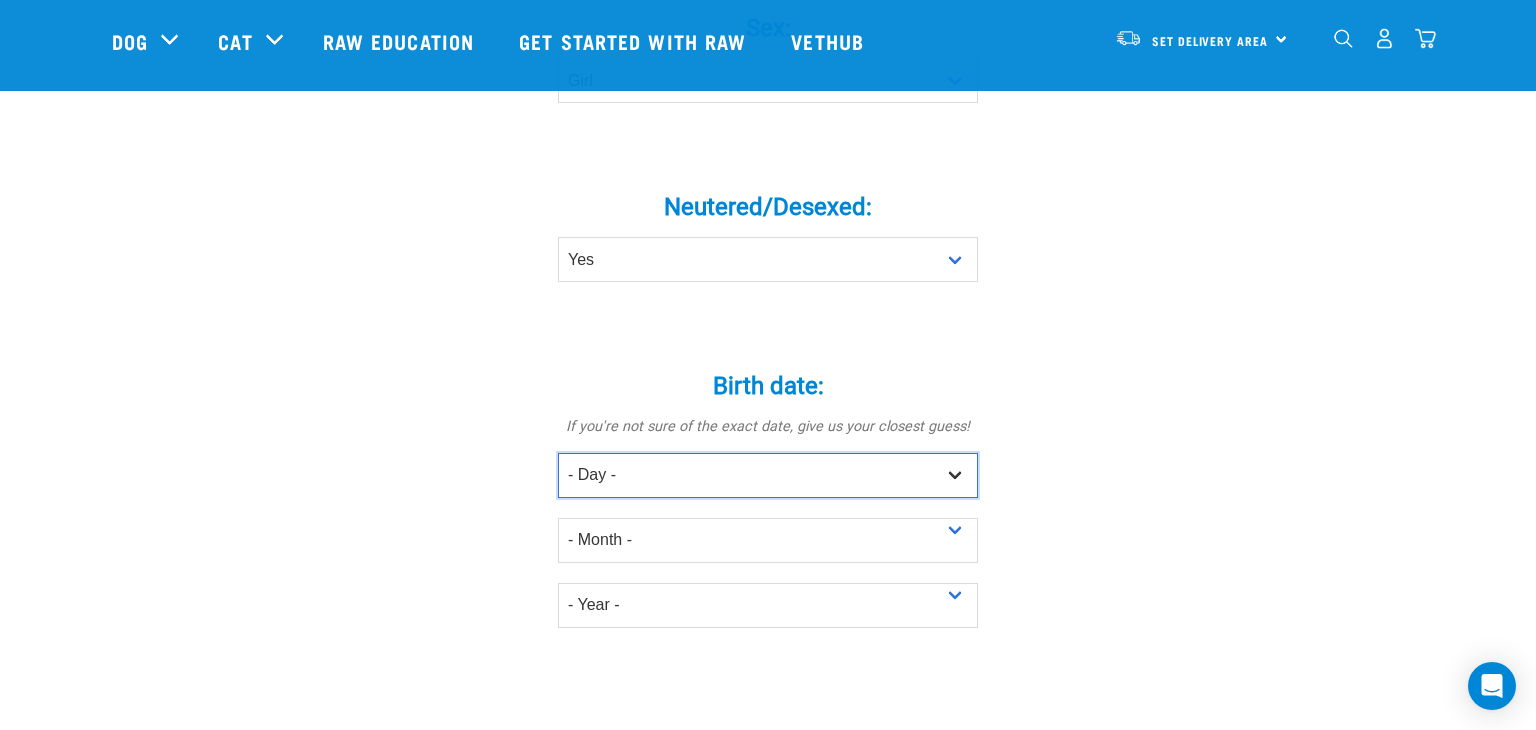 click on "- Day -
1
2
3
4
5
6
7
8
9
10 11 12 13 14 15 16 17 18 19 20 21 22 23 24 25 26 27" at bounding box center [768, 475] 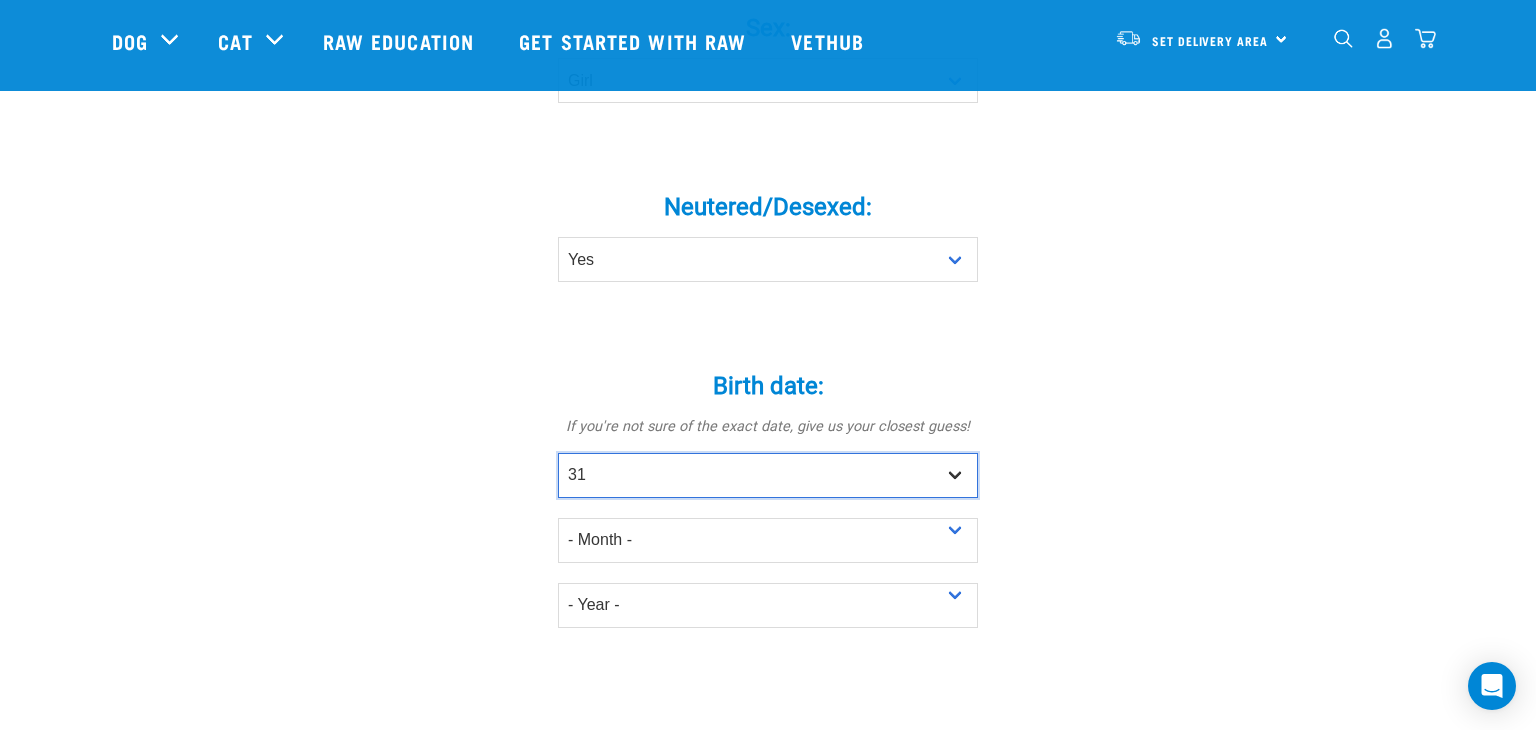click on "- Day -
1
2
3
4
5
6
7
8
9
10 11 12 13 14 15 16 17 18 19 20 21 22 23 24 25 26 27" at bounding box center (768, 475) 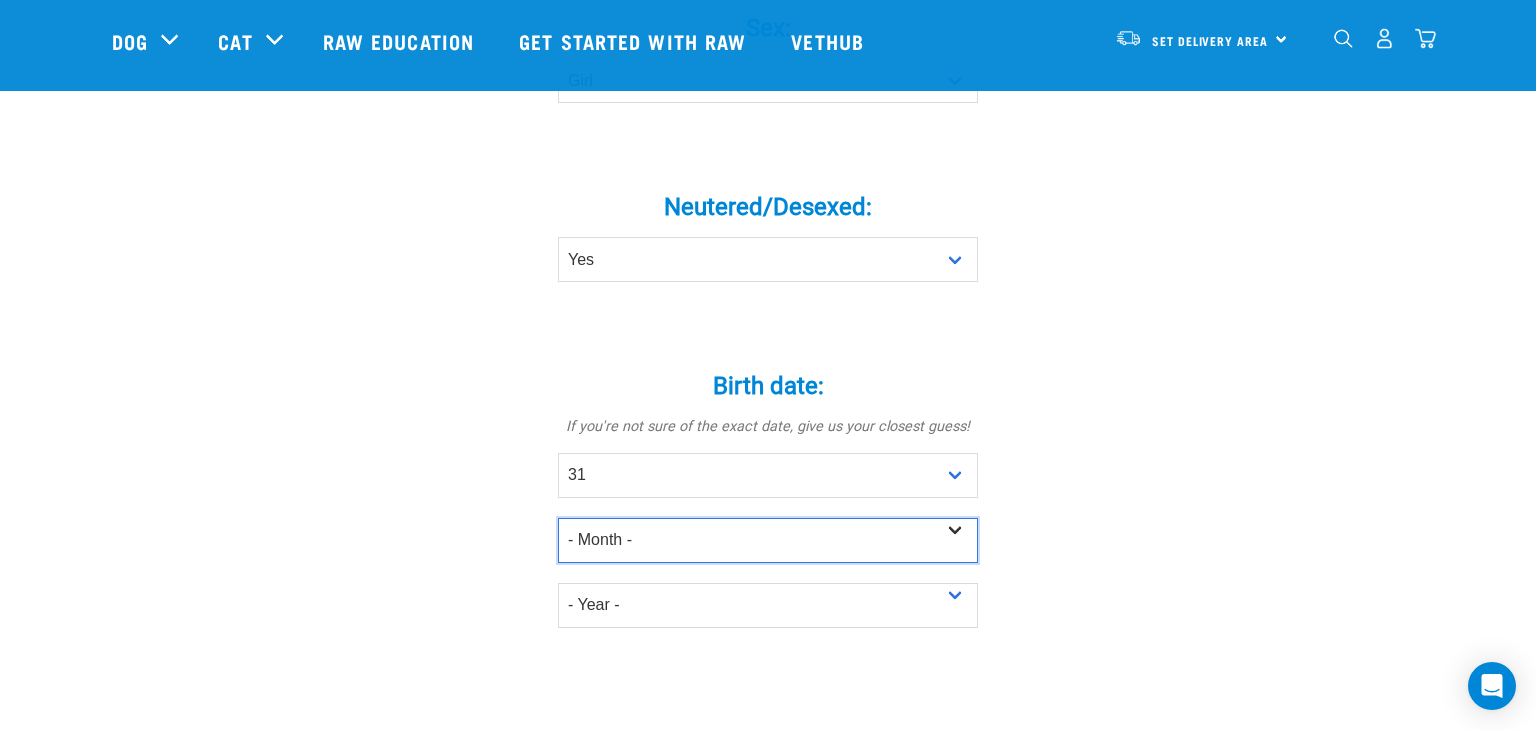 click on "- Month -
January
February
March
April
May
June July August September October November December" at bounding box center [768, 540] 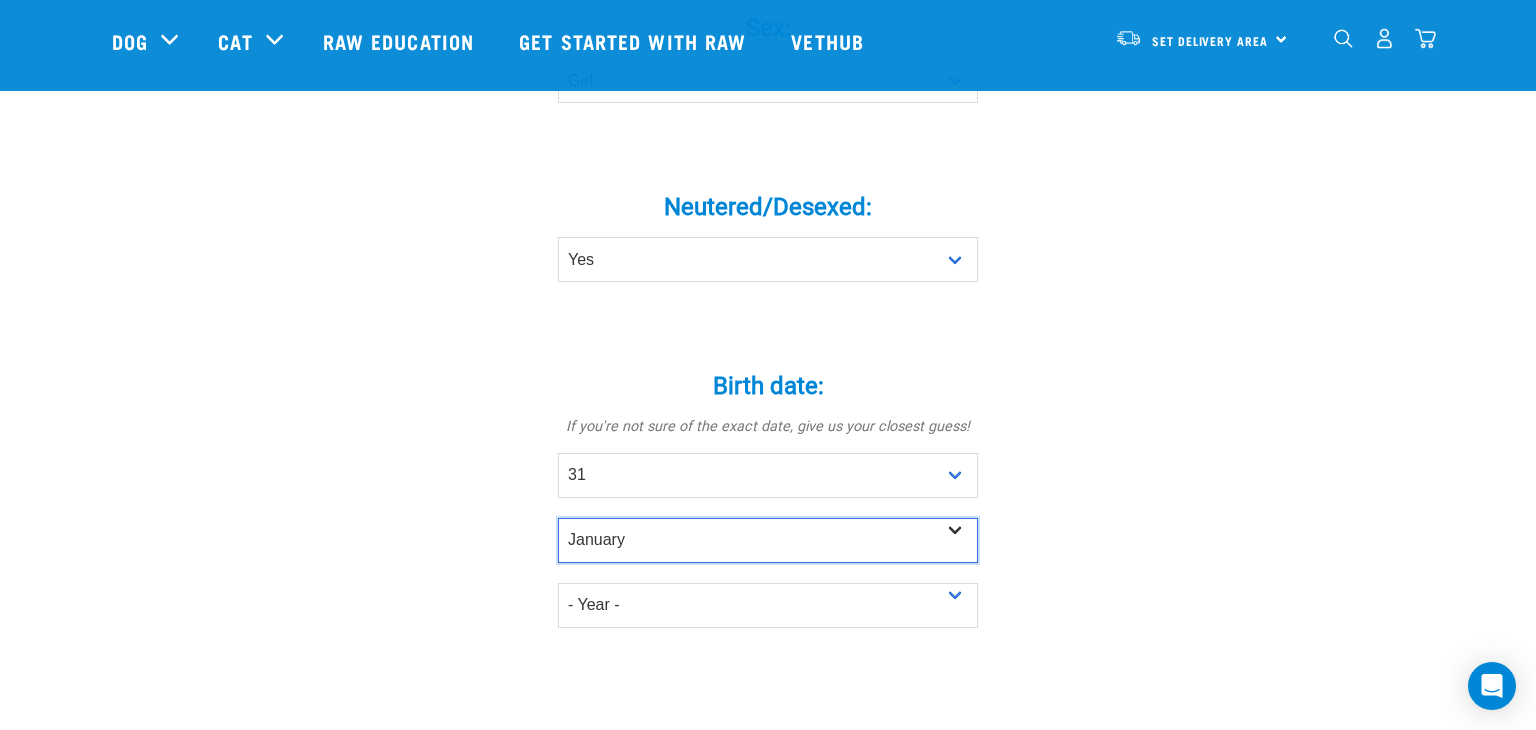 click on "- Month -
January
February
March
April
May
June July August September October November December" at bounding box center [768, 540] 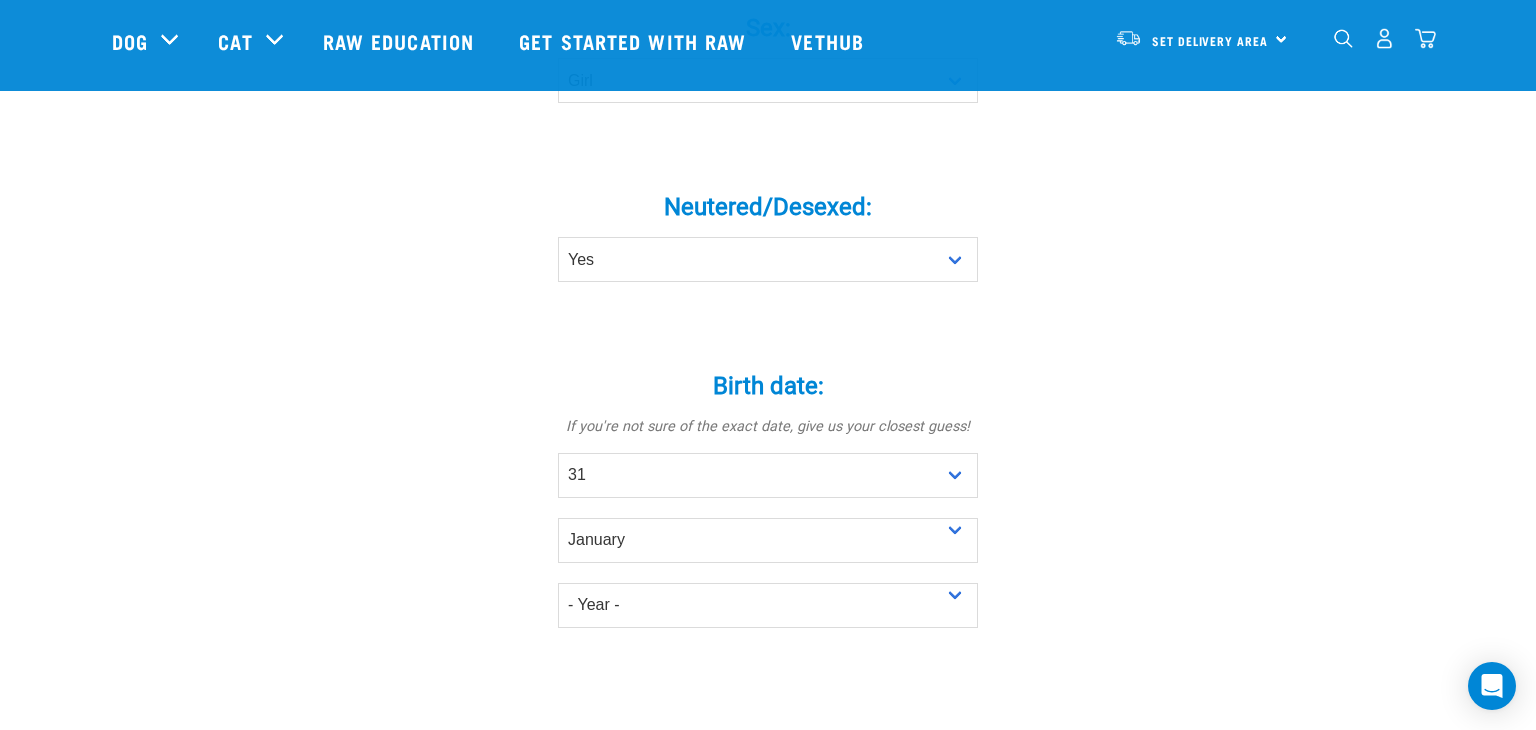 click on "Tell us about your pet
Tell us their age, weight, energy levels, and any health concerns. We’ll recommend the best way to start them on a raw diet—backed by science, shaped by empathy.
Is a: *
cat
dog
Pet's name: * lambie Sex:" at bounding box center [768, 392] 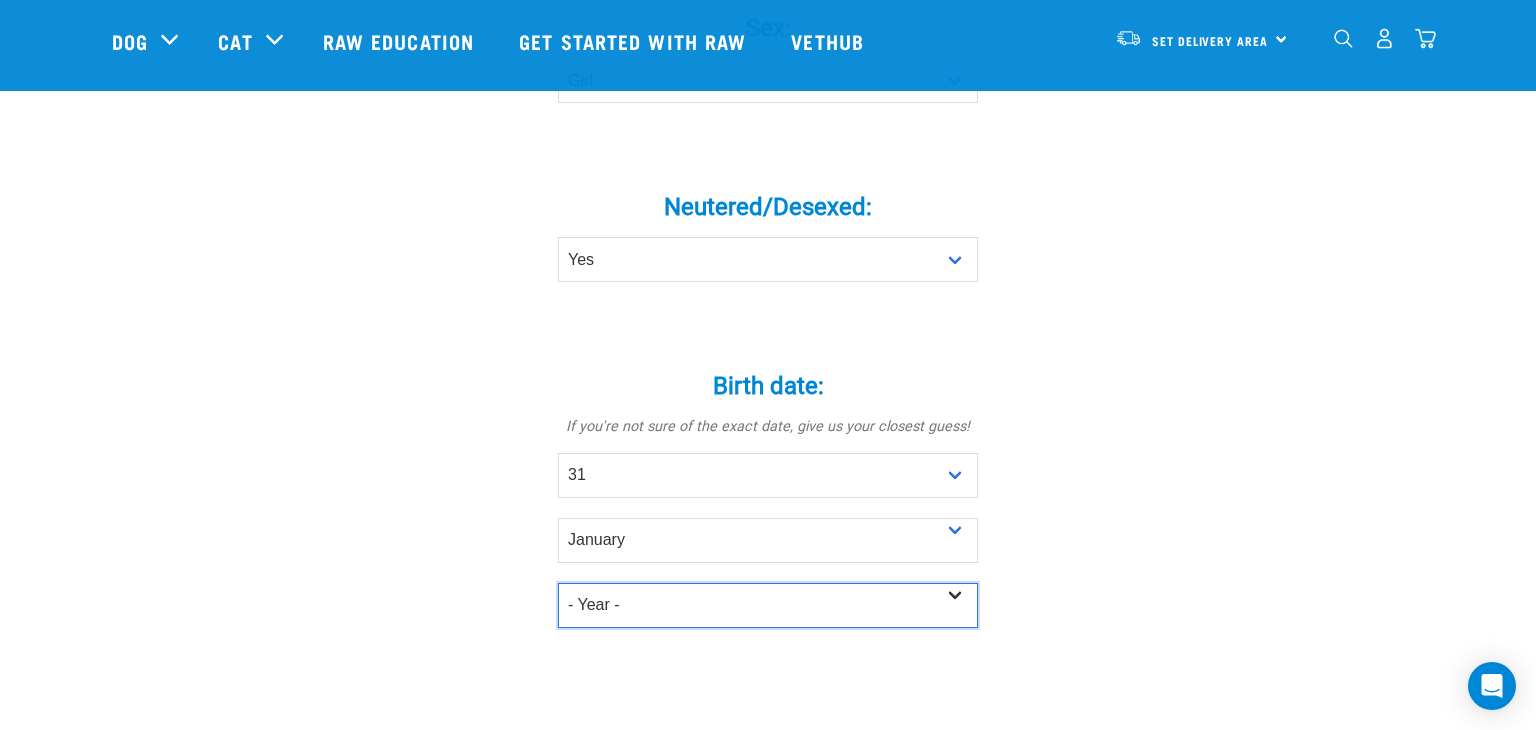 click on "- Year -
2025
2024
2023
2022
2021
2020
2019 2018 2017 2016 2015 2014 2013" at bounding box center [768, 605] 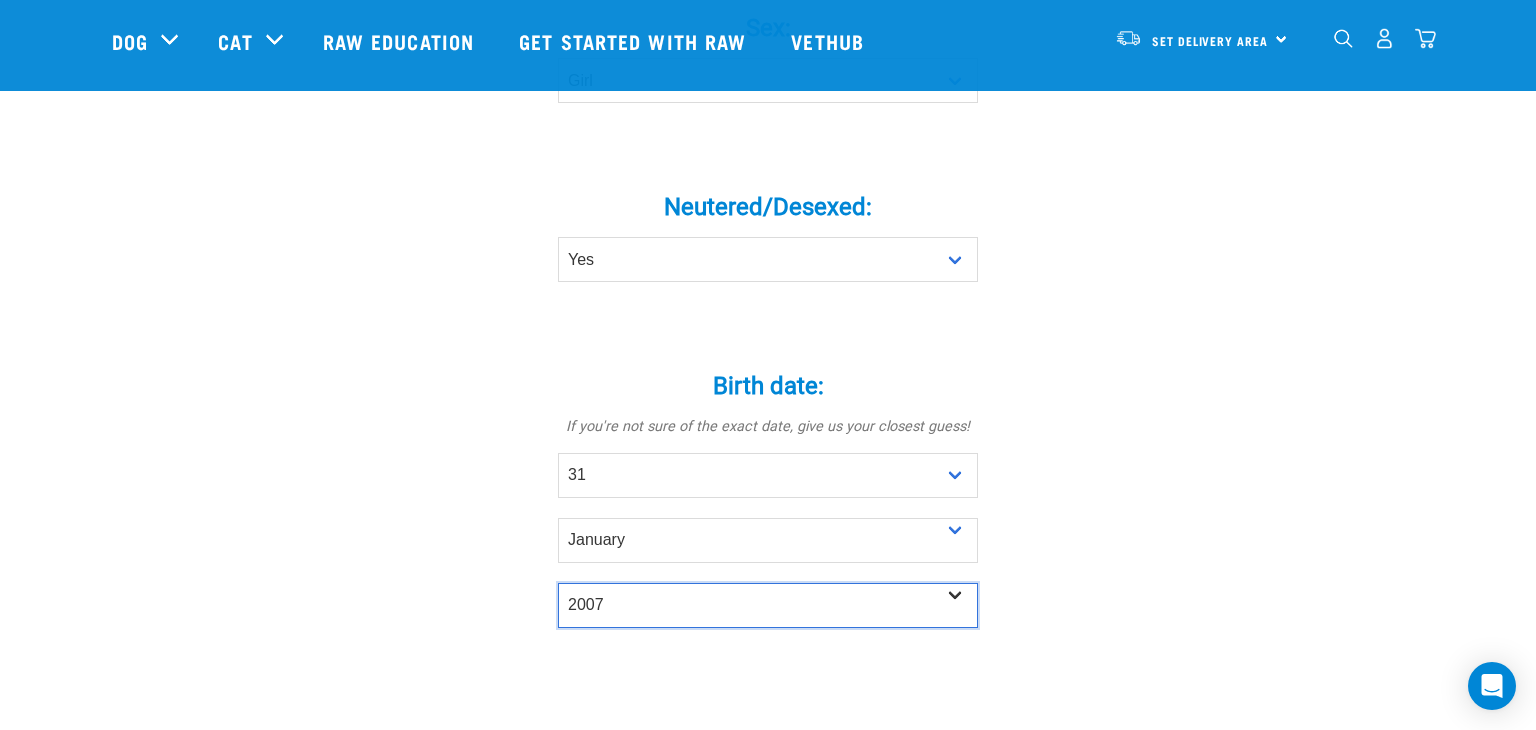 click on "- Year -
2025
2024
2023
2022
2021
2020
2019 2018 2017 2016 2015 2014 2013" at bounding box center [768, 605] 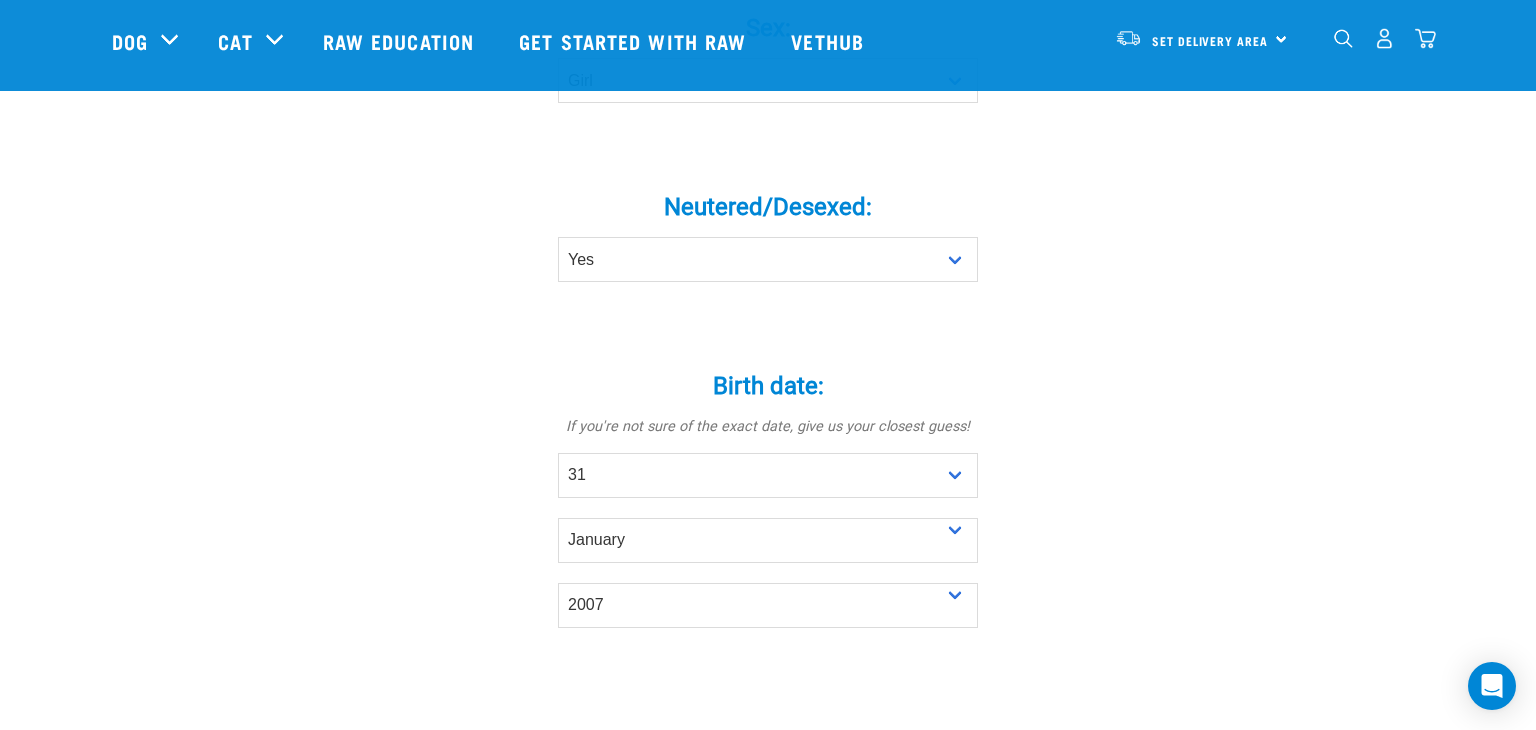 click on "Tell us about your pet
Tell us their age, weight, energy levels, and any health concerns. We’ll recommend the best way to start them on a raw diet—backed by science, shaped by empathy.
Is a: *
cat
dog
Pet's name: * lambie Sex:" at bounding box center (768, 392) 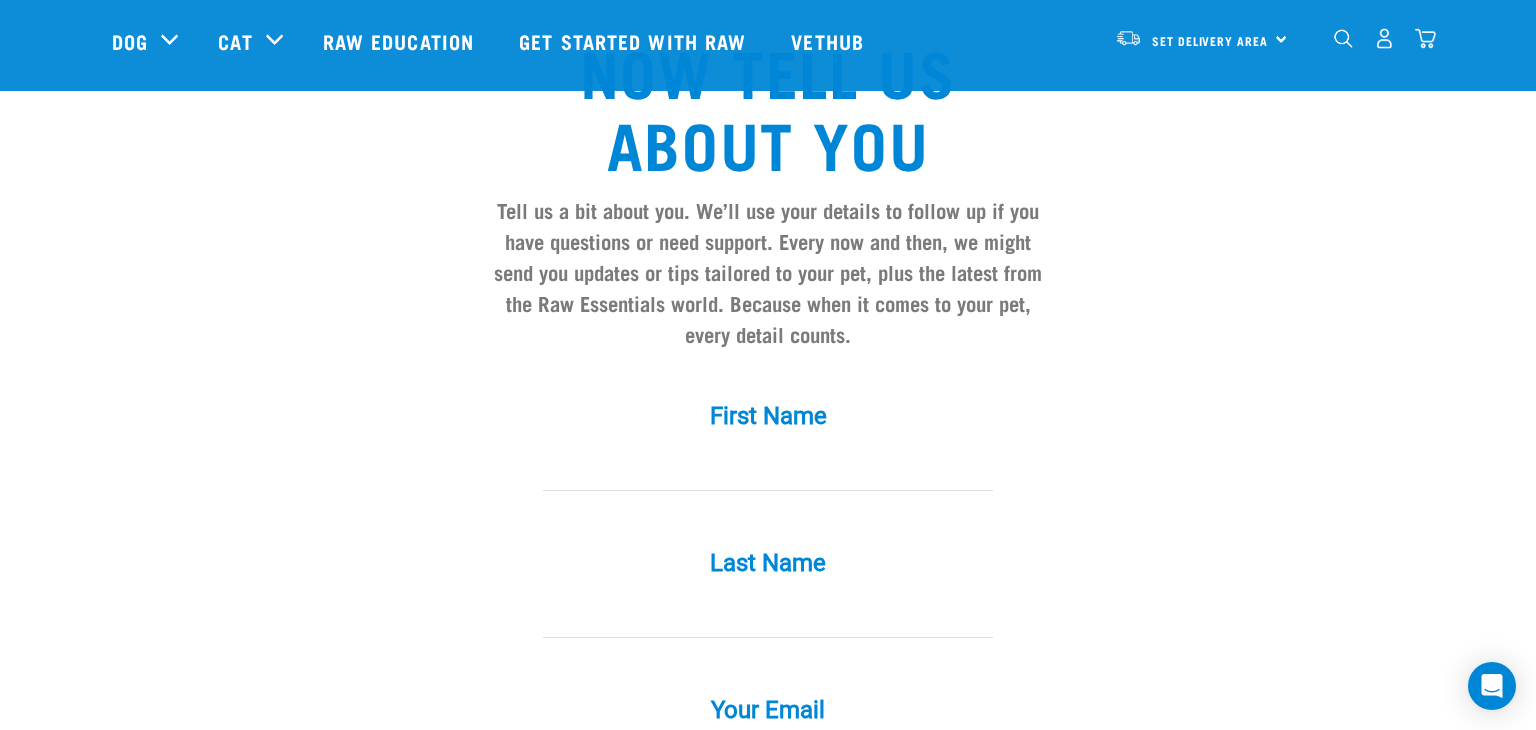 scroll, scrollTop: 1625, scrollLeft: 0, axis: vertical 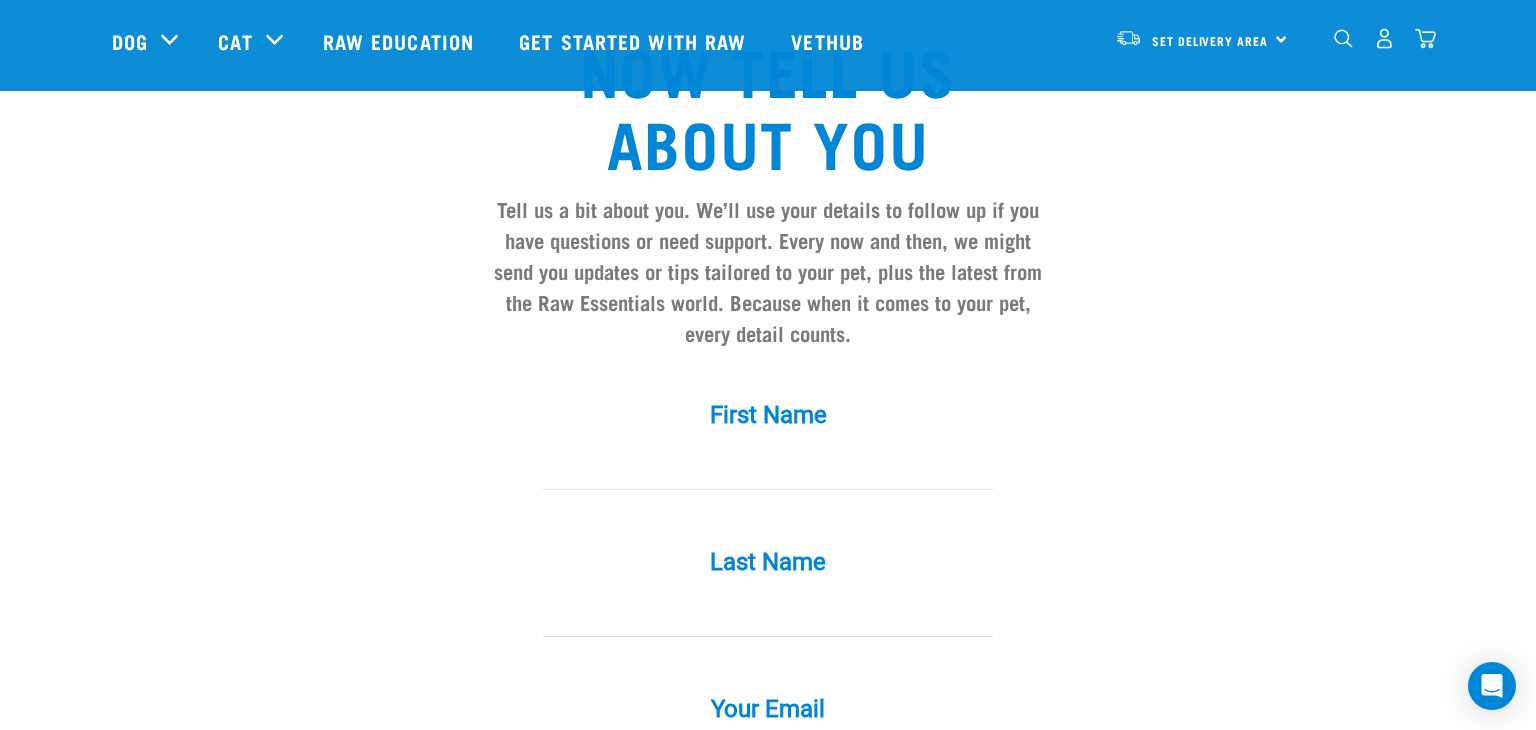 click at bounding box center (768, 467) 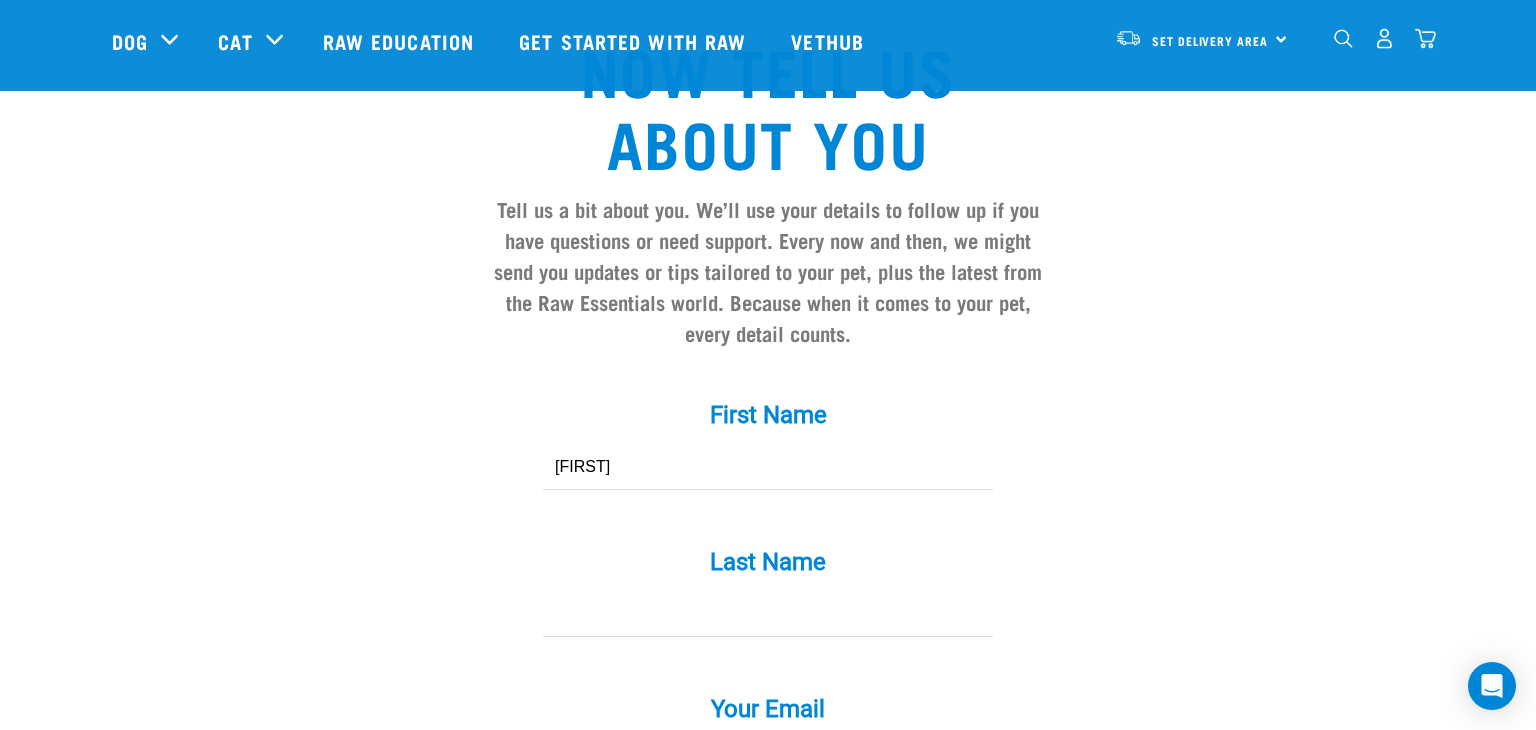 type on "mosby" 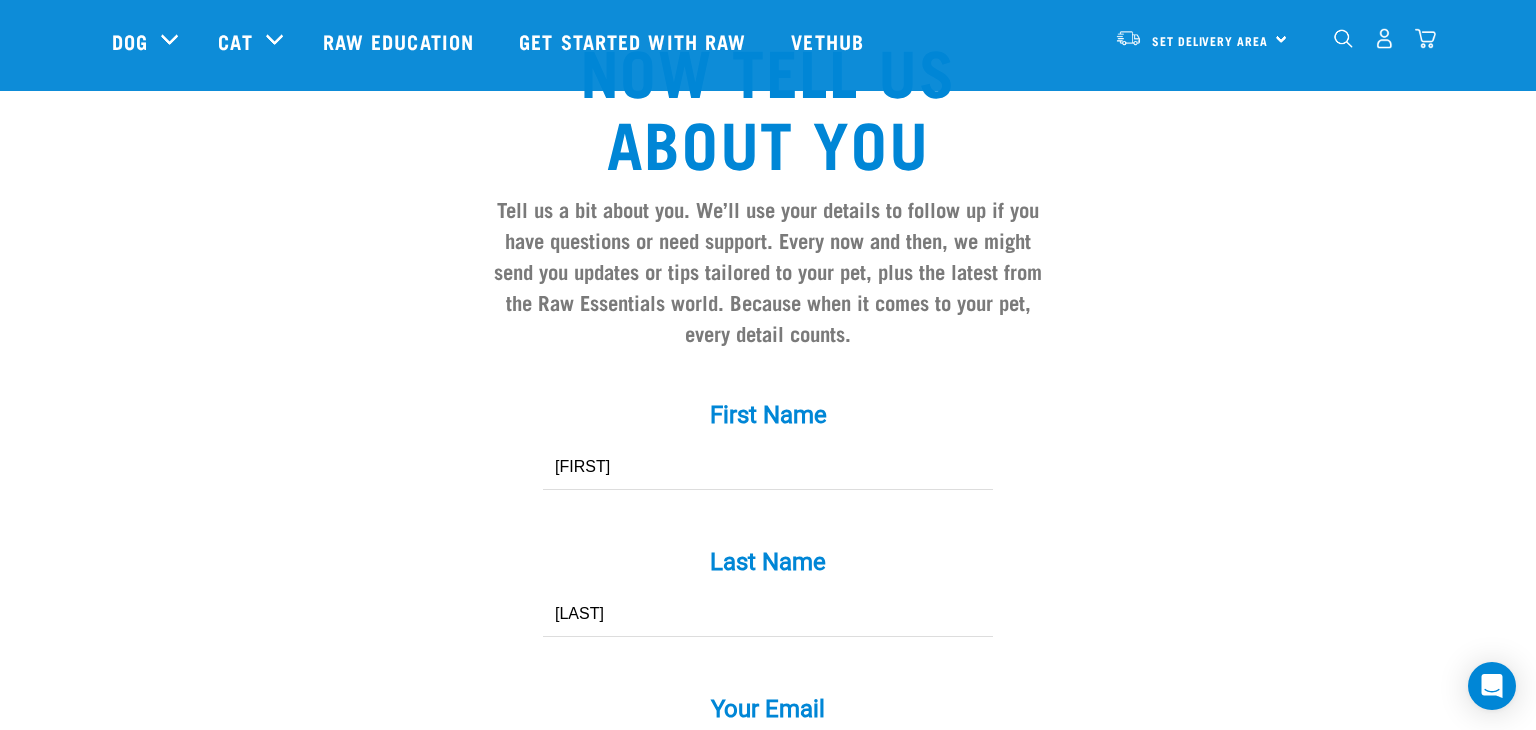 type on "michellemosby@hotmail.com" 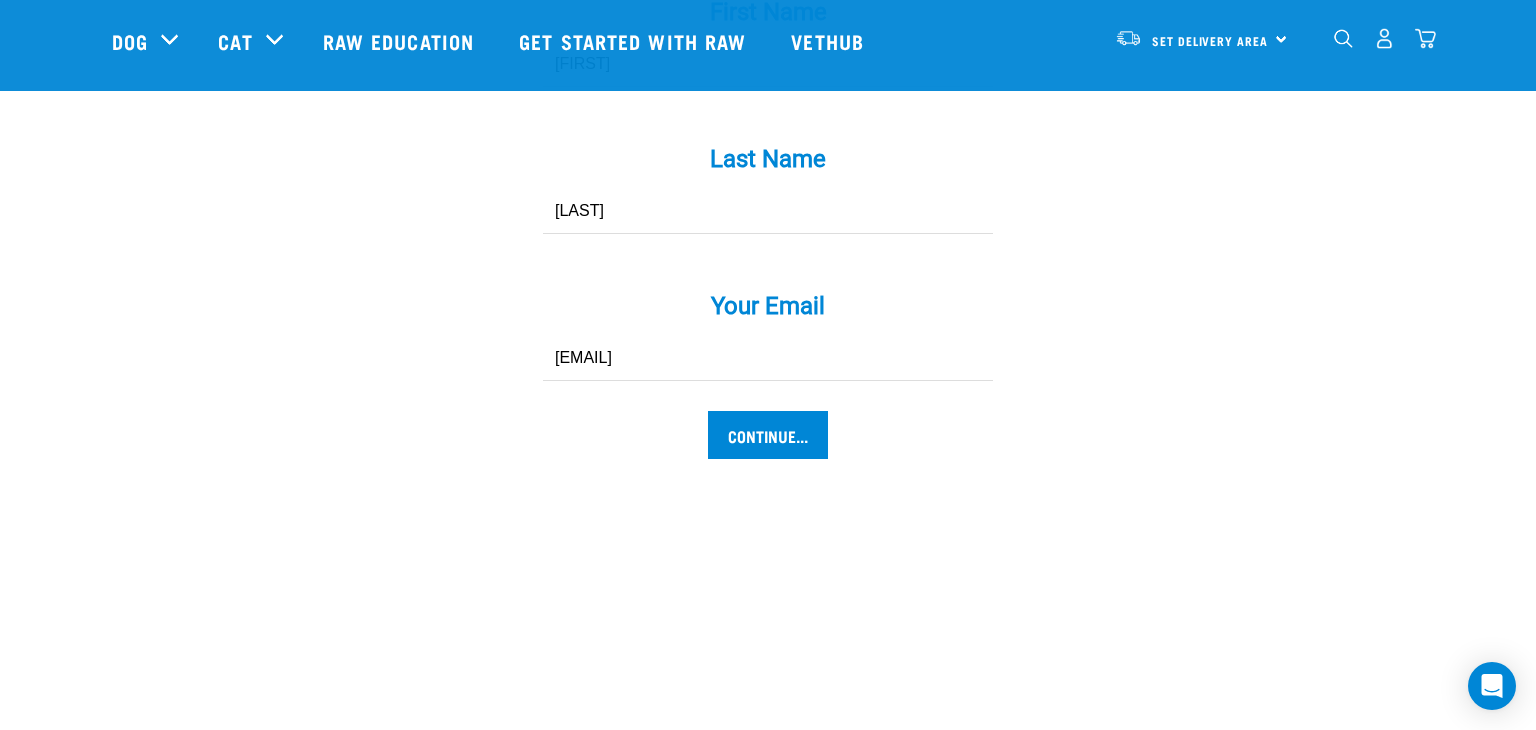 scroll, scrollTop: 2061, scrollLeft: 0, axis: vertical 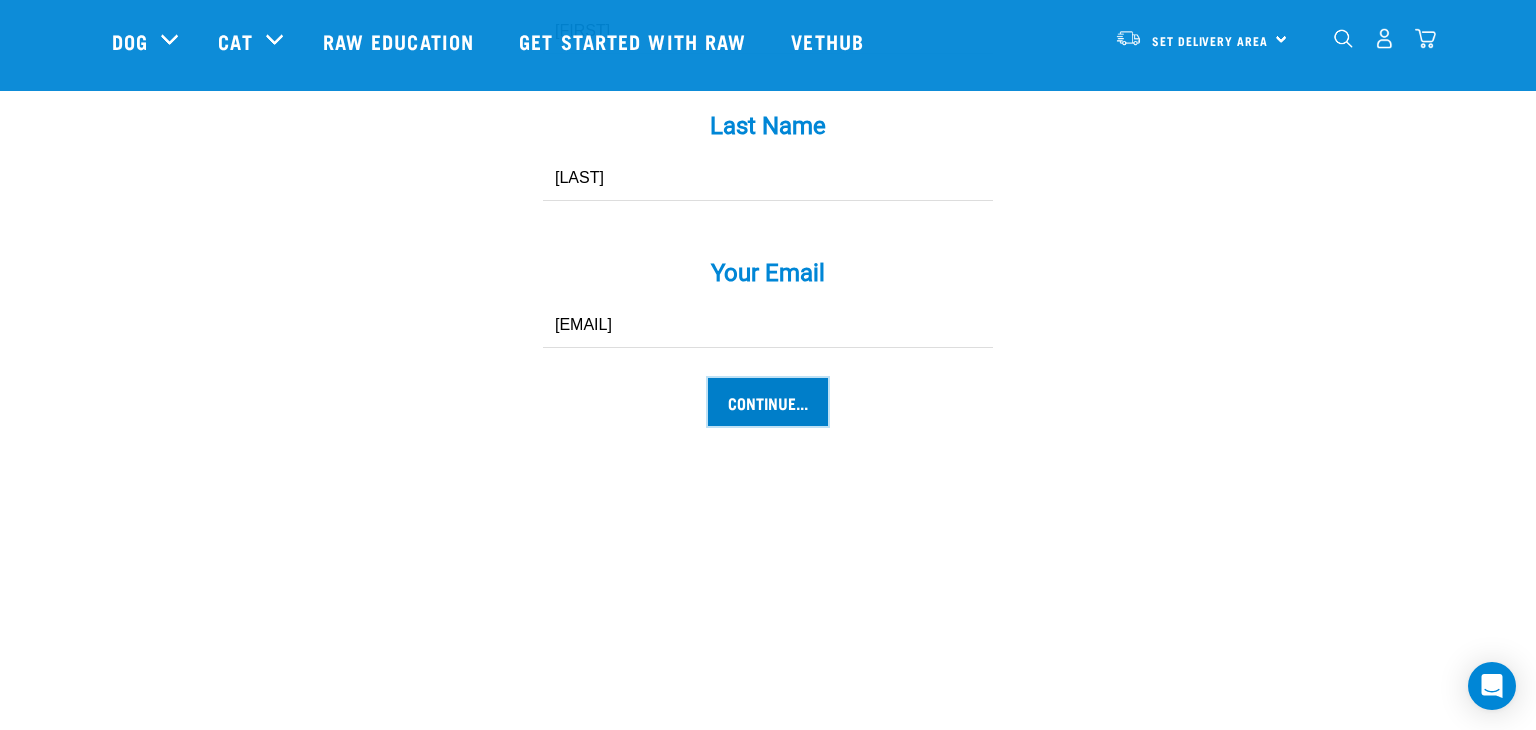 click on "Continue..." at bounding box center (768, 402) 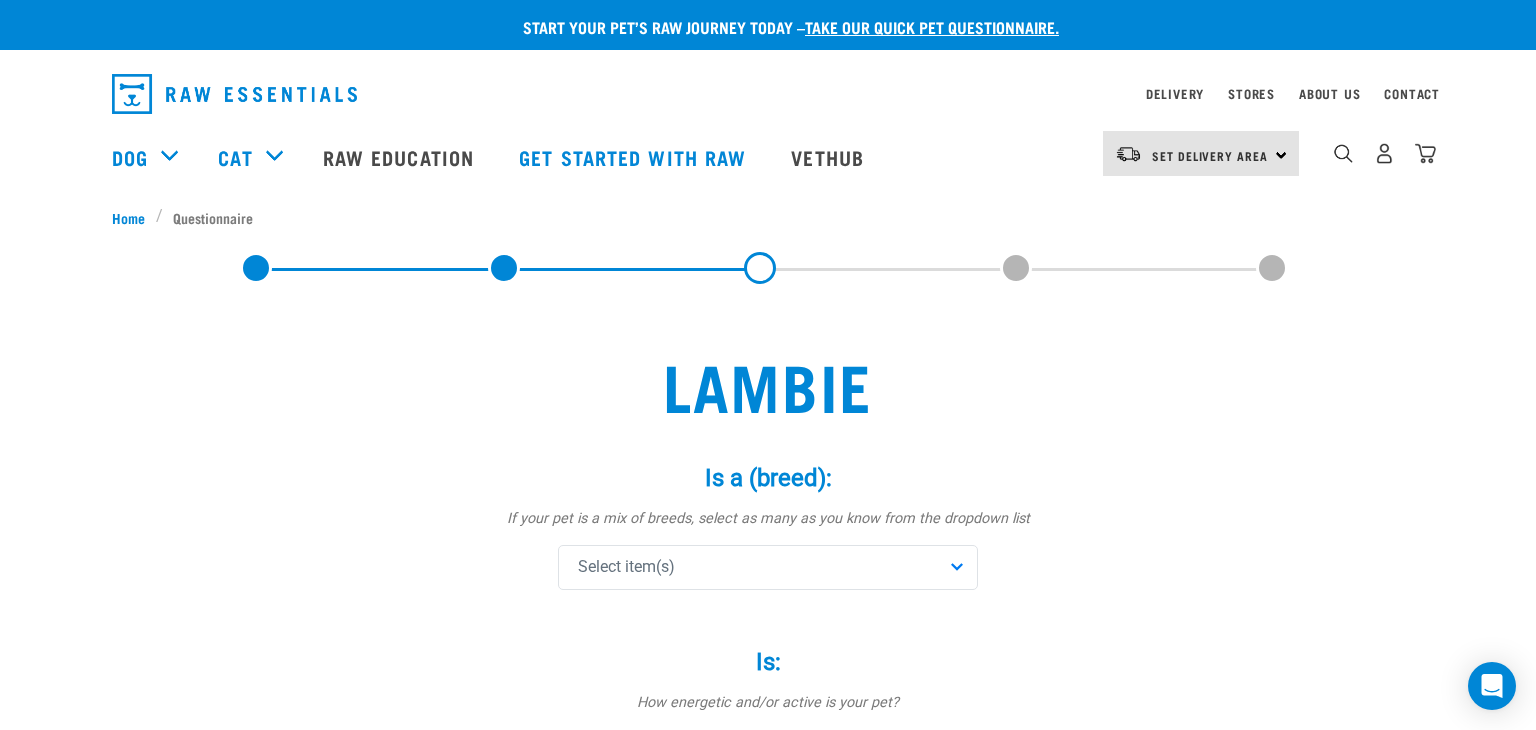scroll, scrollTop: 0, scrollLeft: 0, axis: both 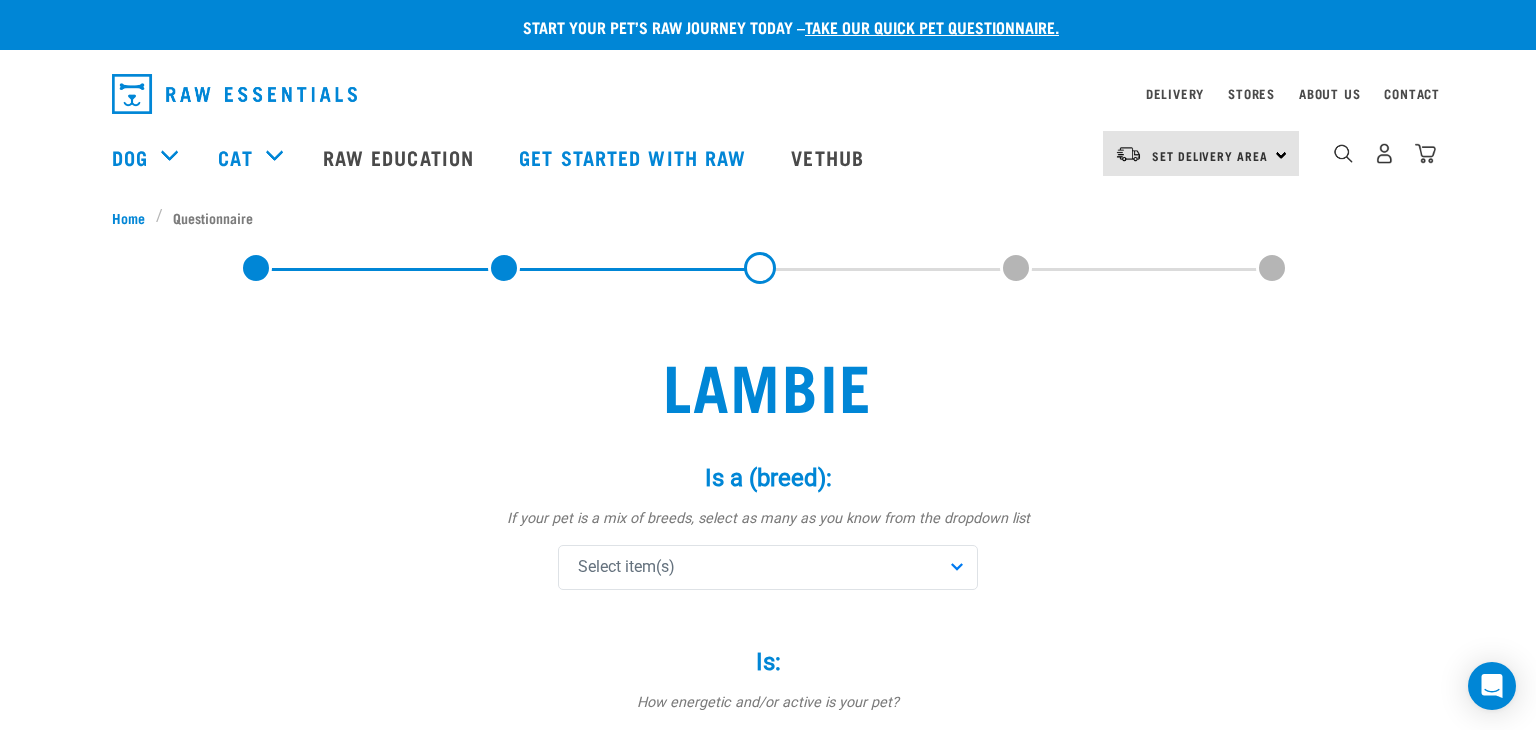 click on "Select item(s)" at bounding box center [768, 567] 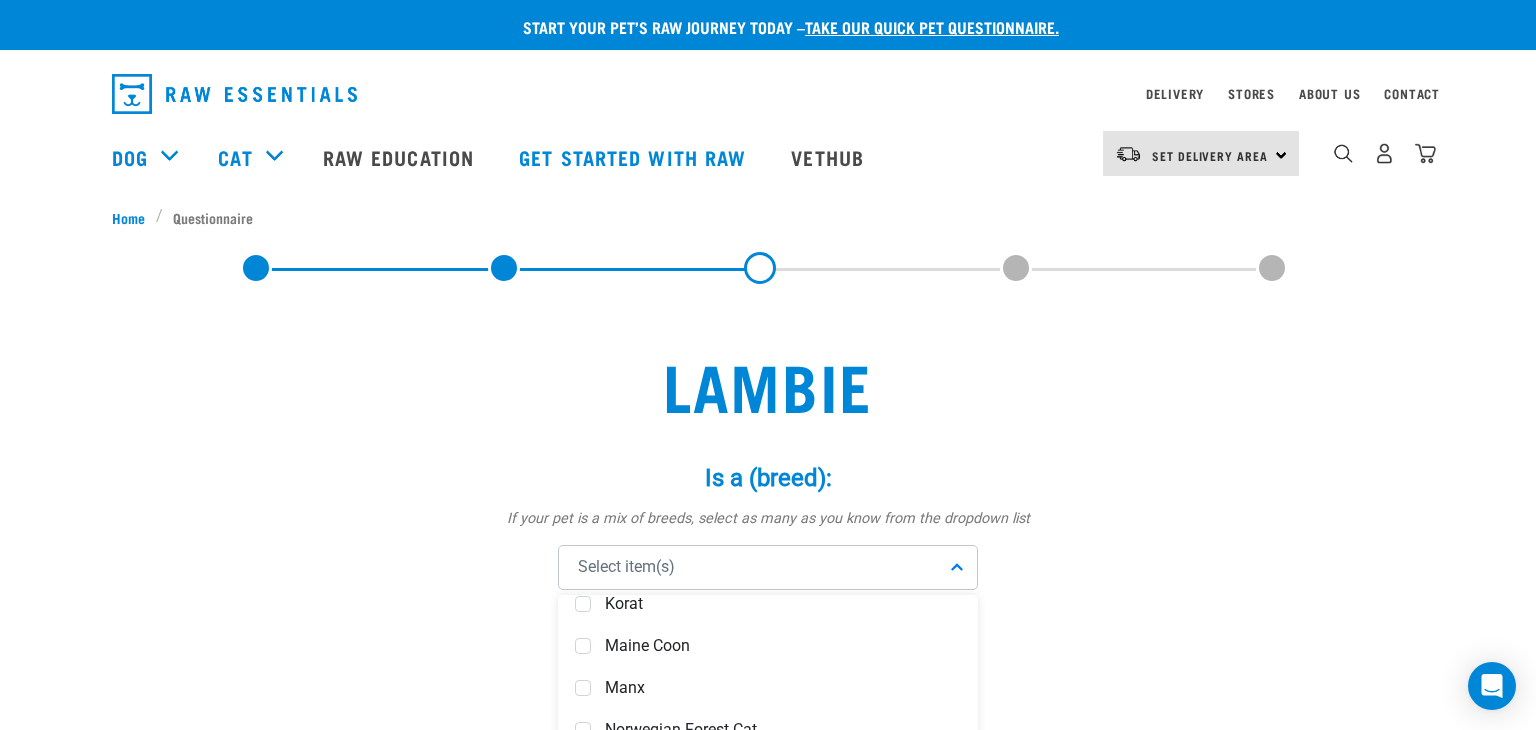 scroll, scrollTop: 944, scrollLeft: 0, axis: vertical 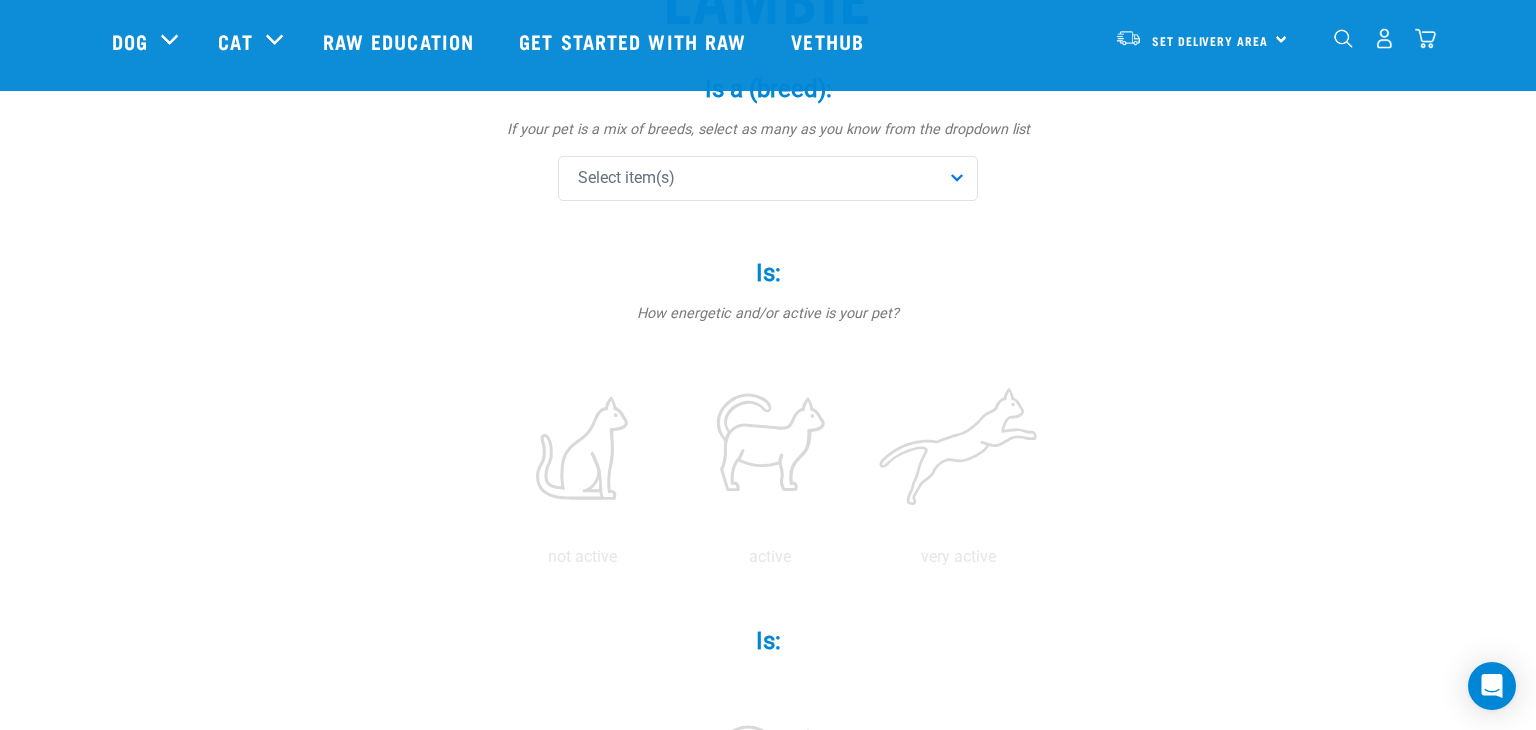 click on "Select item(s)" at bounding box center (768, 178) 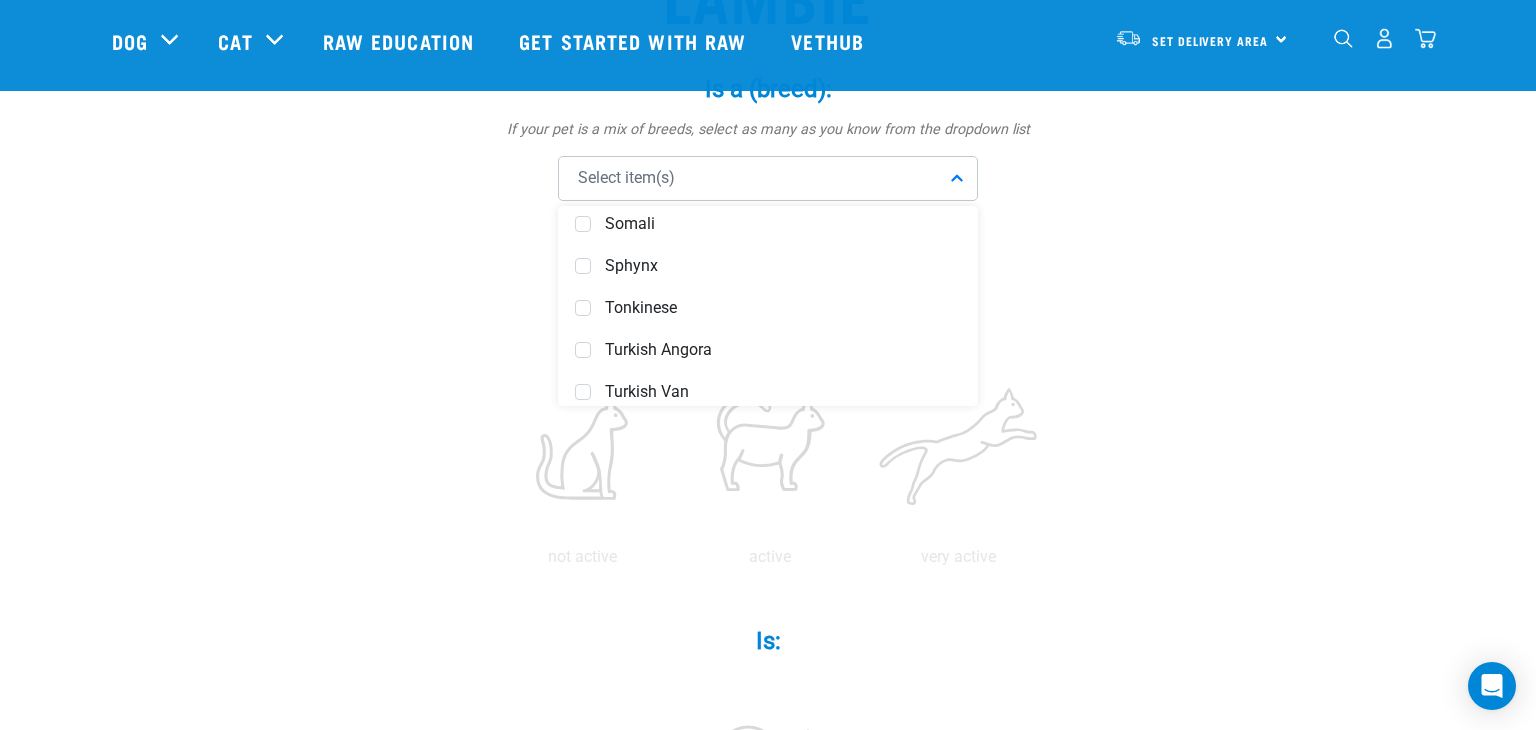 scroll, scrollTop: 1534, scrollLeft: 0, axis: vertical 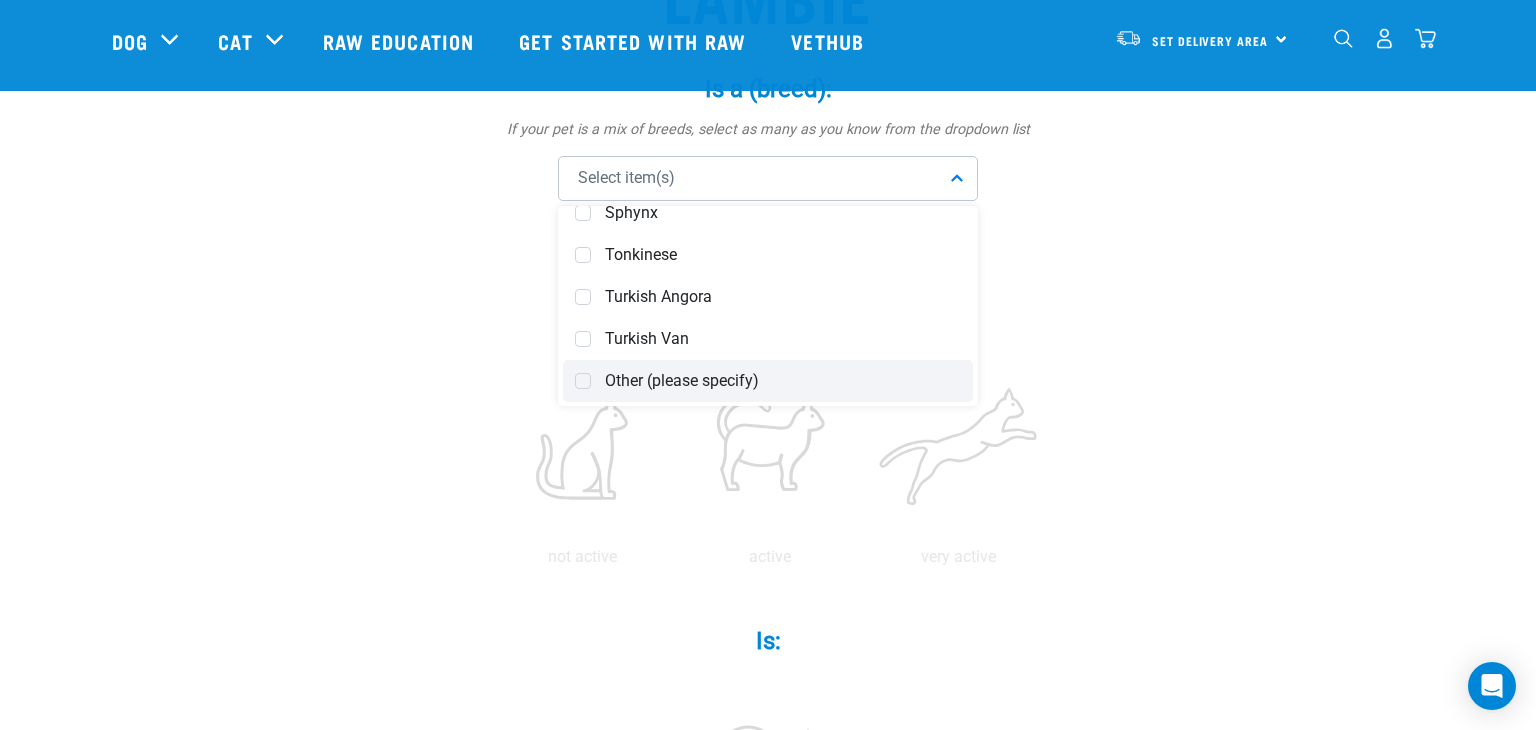 click on "Other (please specify)" at bounding box center (768, 381) 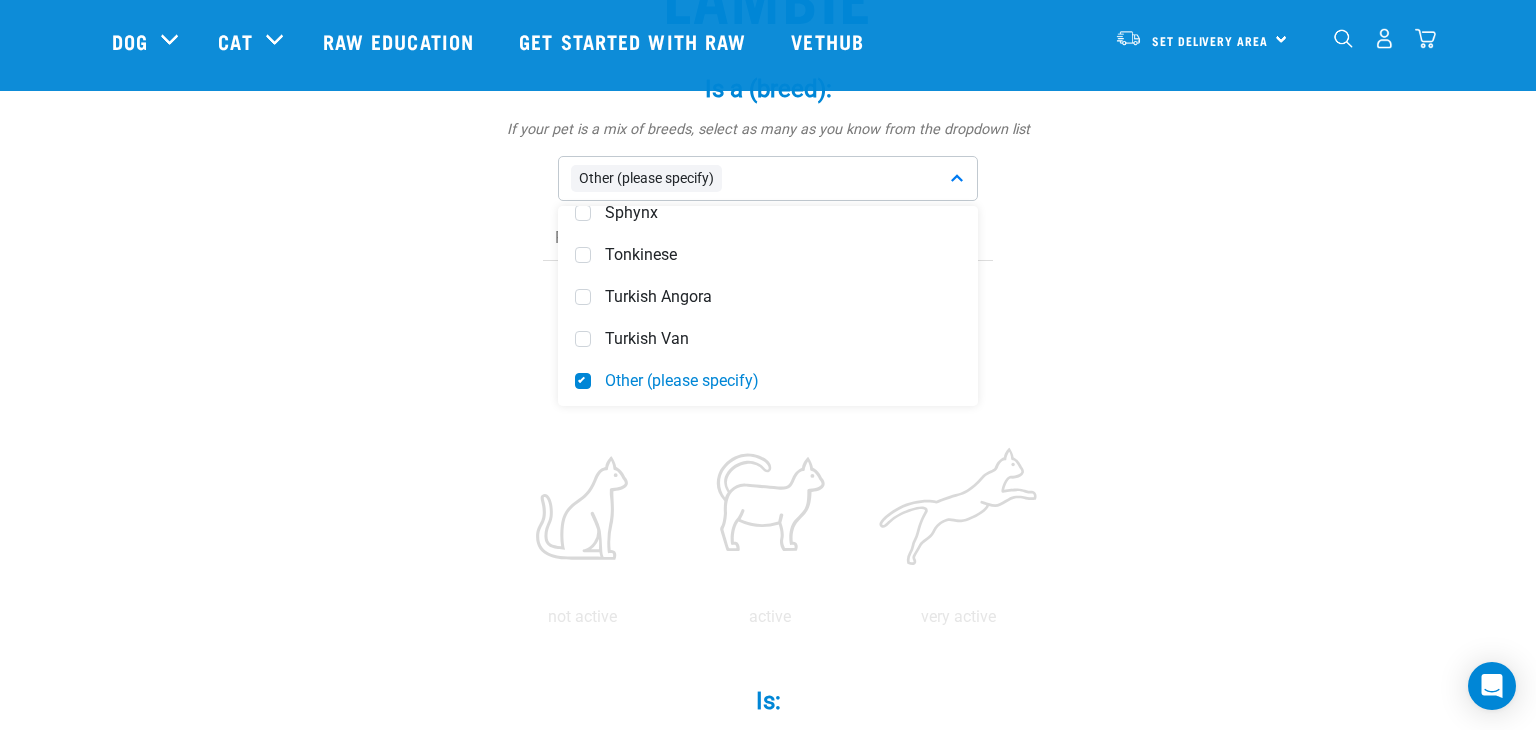 click on "lambie
Is a (breed): *
If your pet is a mix of breeds, select as many as you know from the dropdown list
Other (please specify)
Abyssinian
American Bobtail
American Curl Manx" at bounding box center [768, 872] 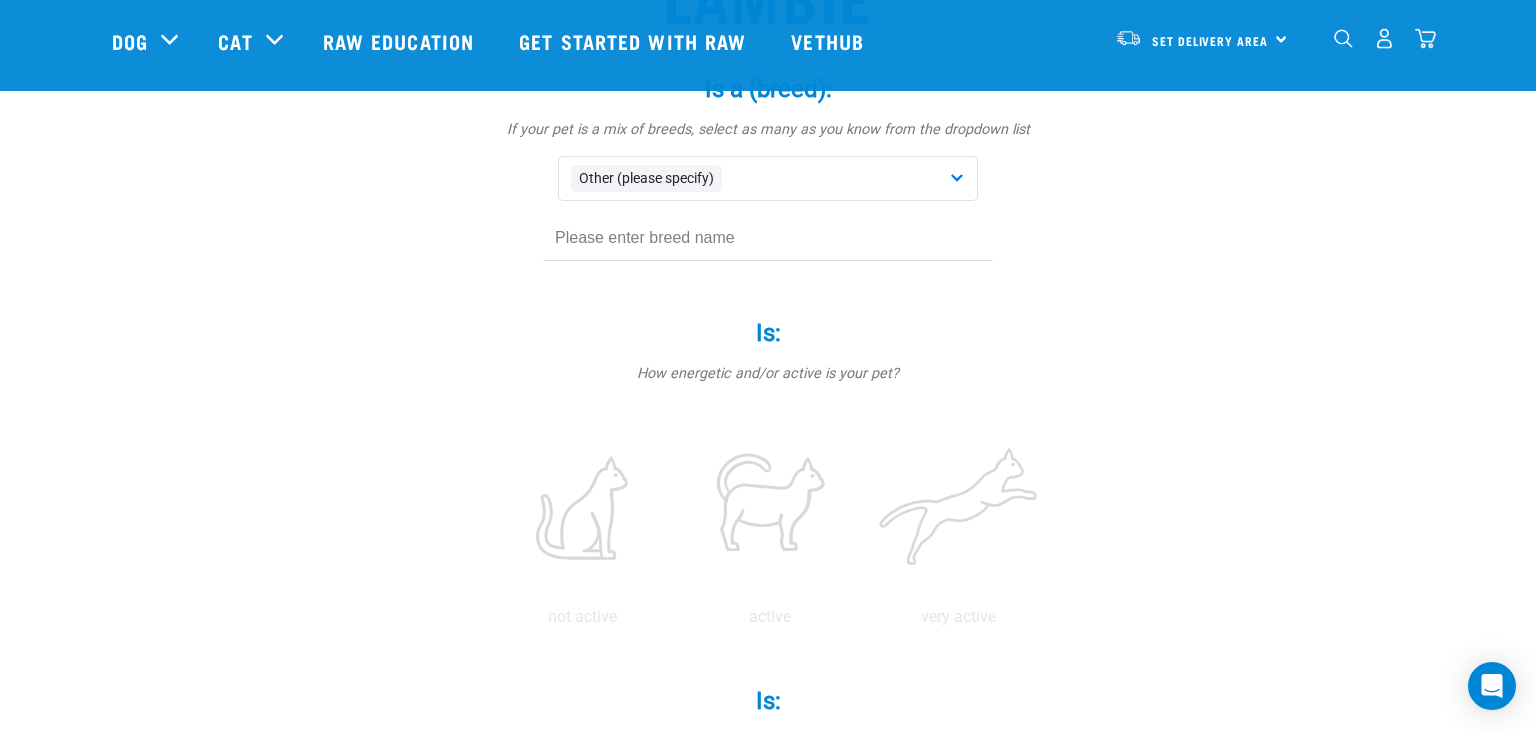 click at bounding box center (768, 238) 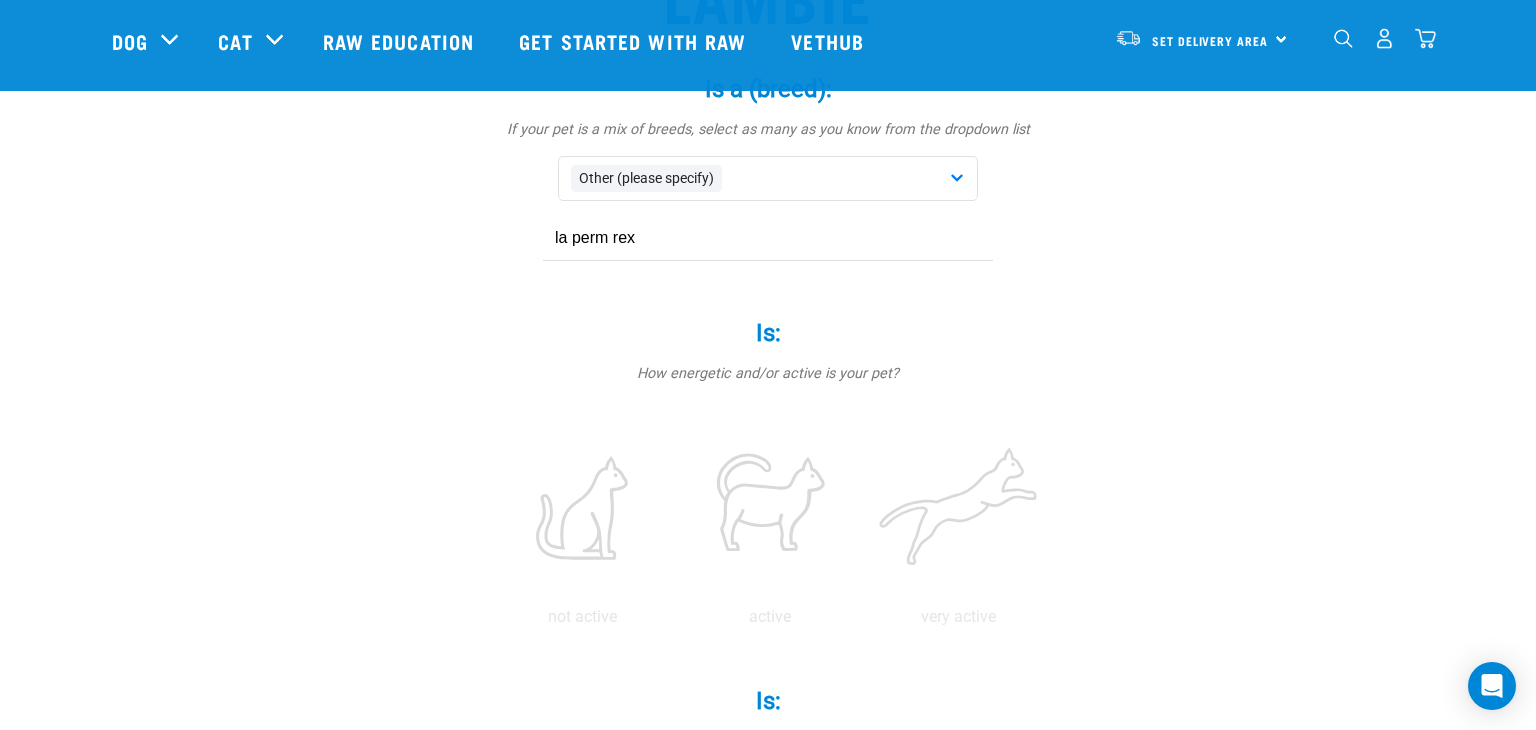 type on "la perm rex" 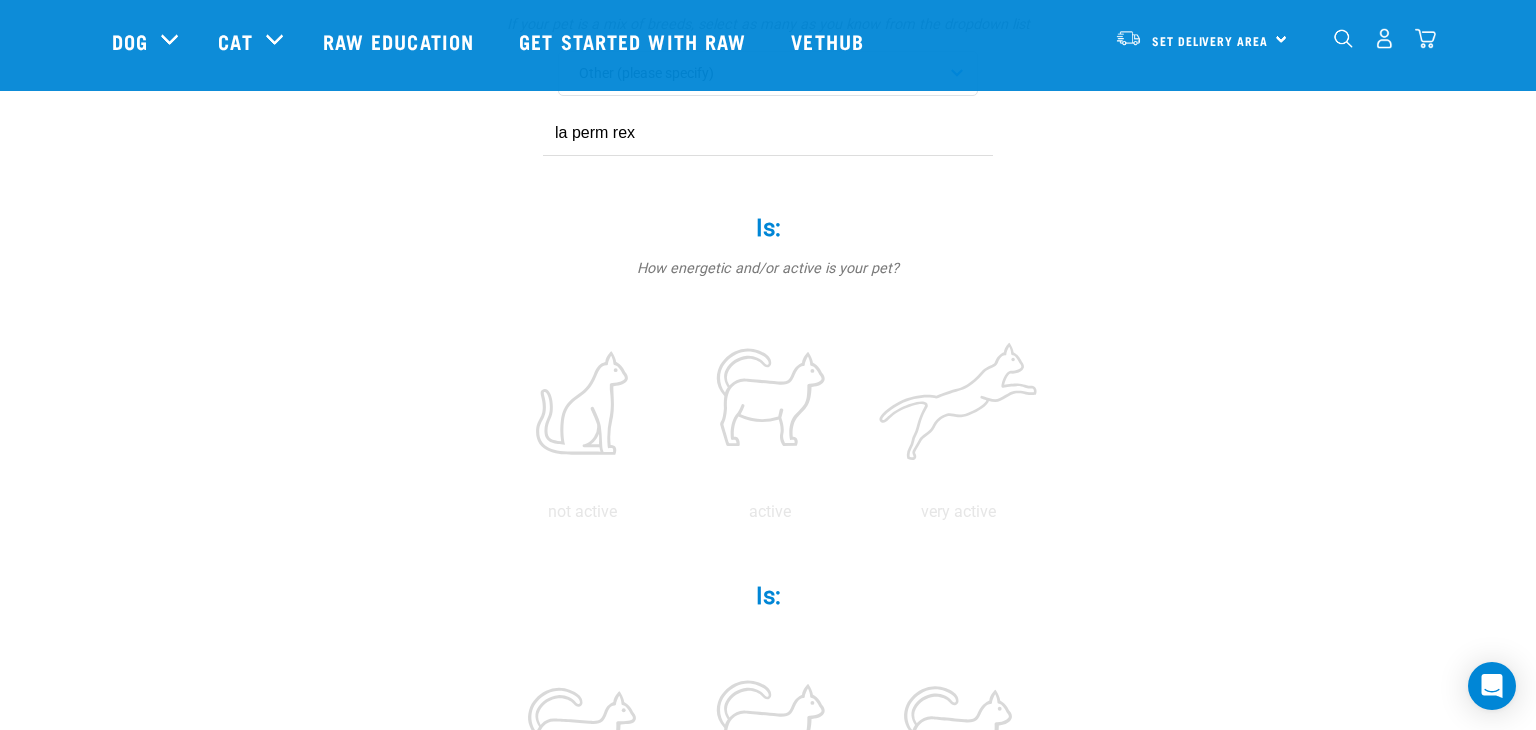 scroll, scrollTop: 352, scrollLeft: 0, axis: vertical 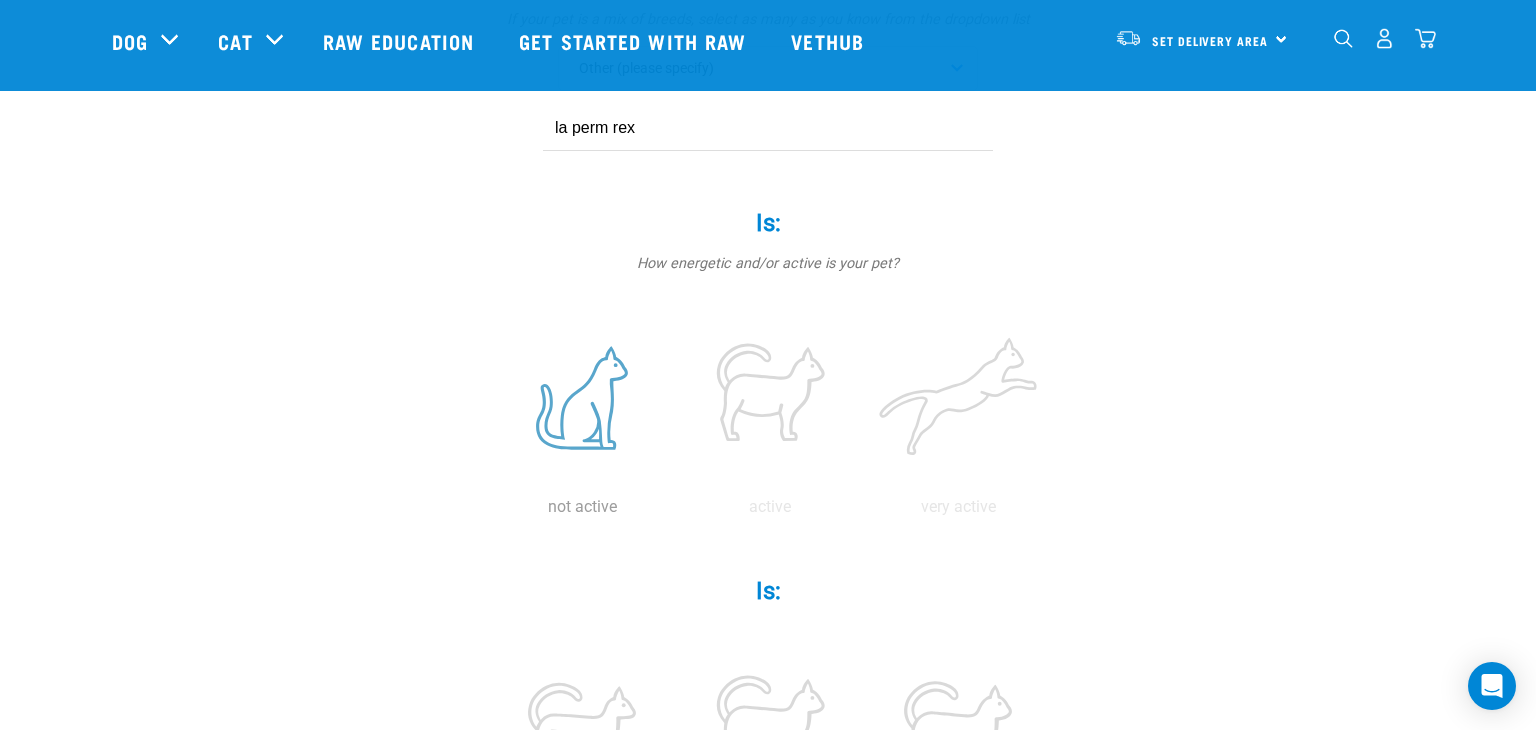 click at bounding box center [582, 398] 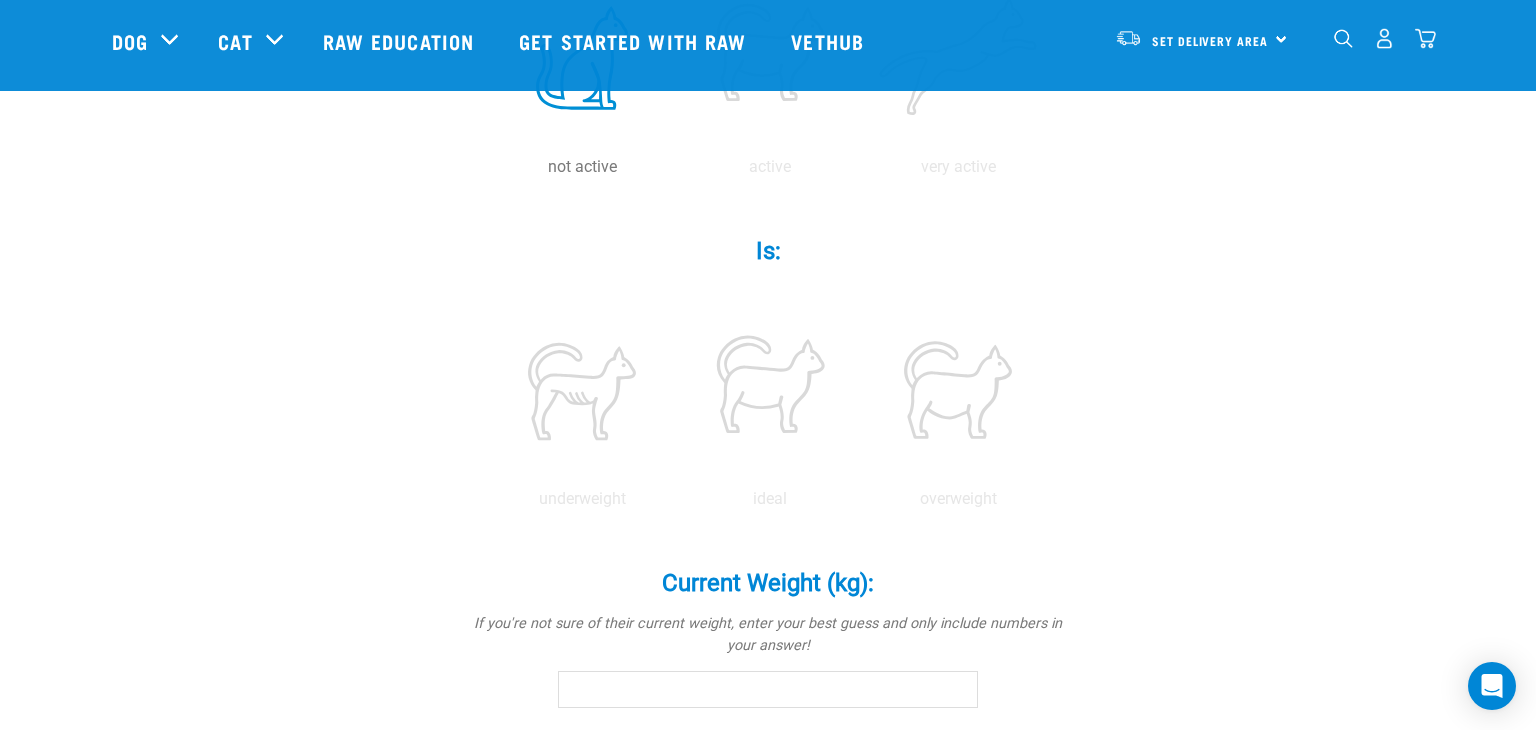 scroll, scrollTop: 696, scrollLeft: 0, axis: vertical 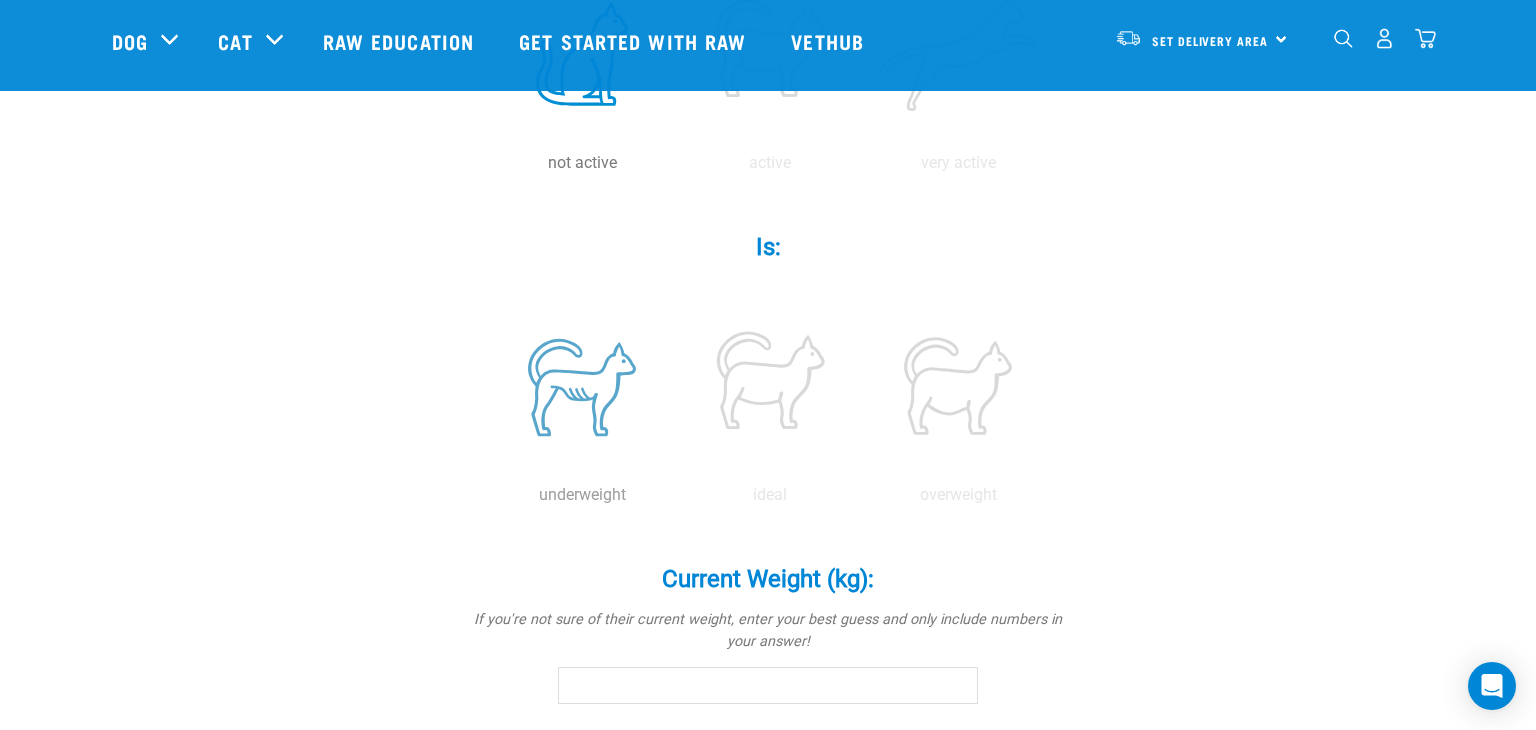 click at bounding box center [582, 386] 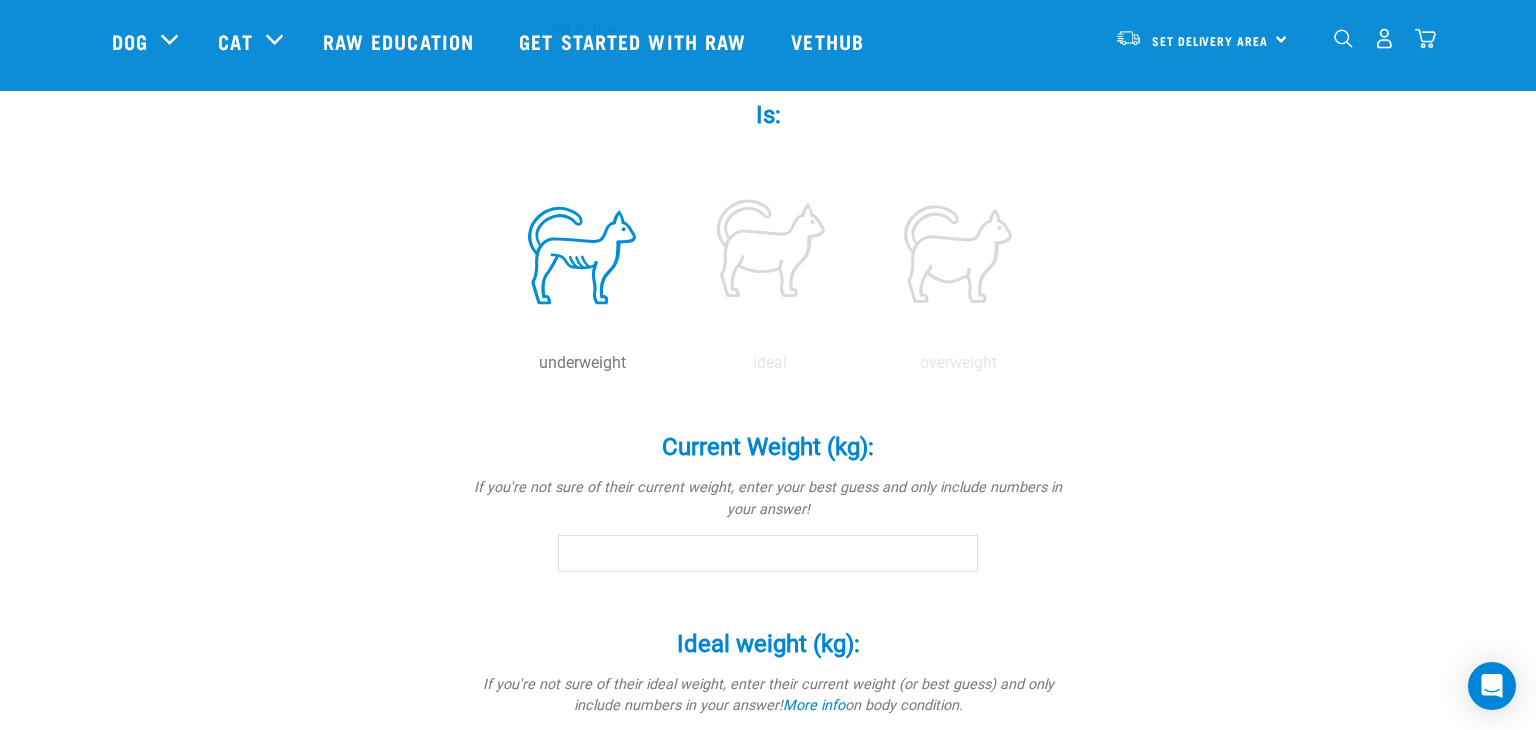 scroll, scrollTop: 828, scrollLeft: 0, axis: vertical 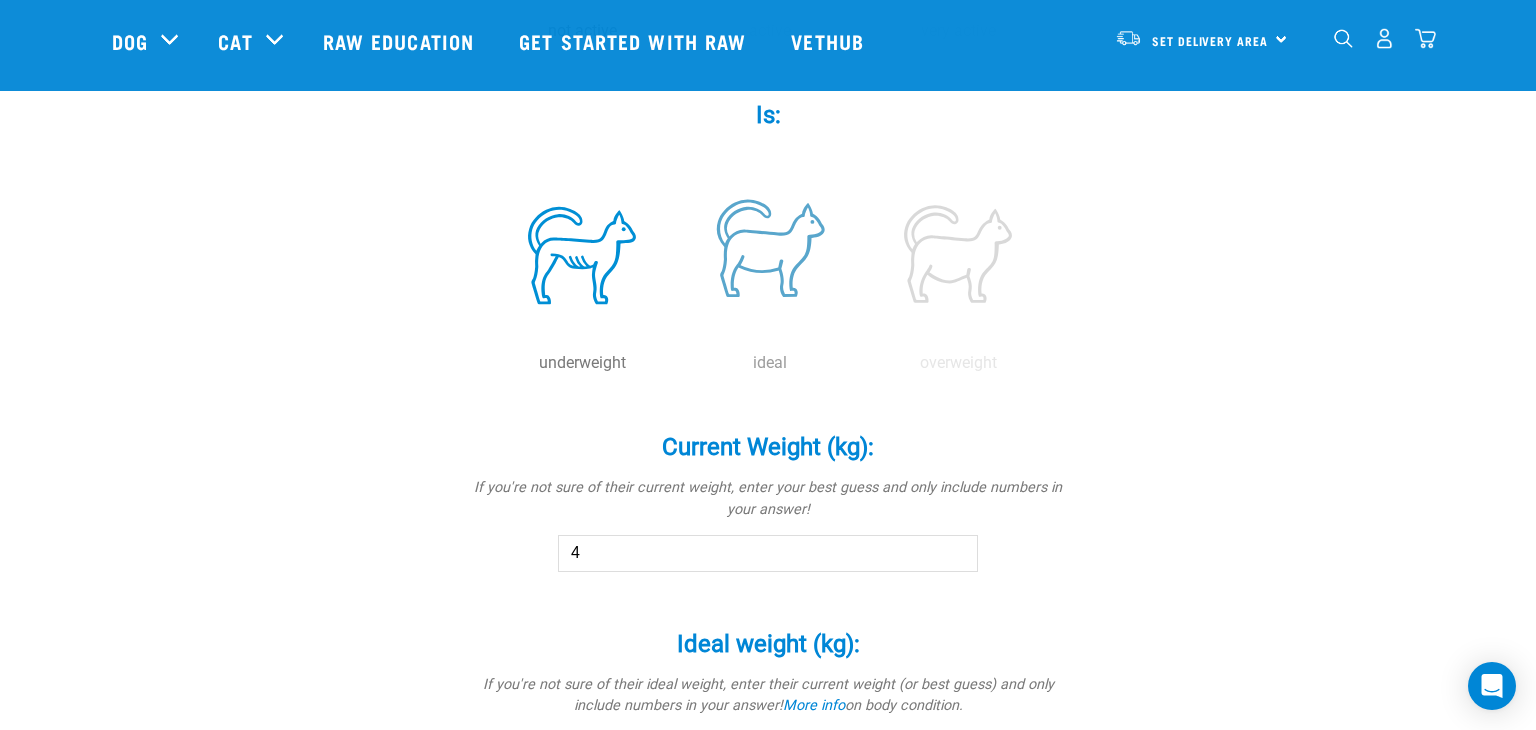 type on "4" 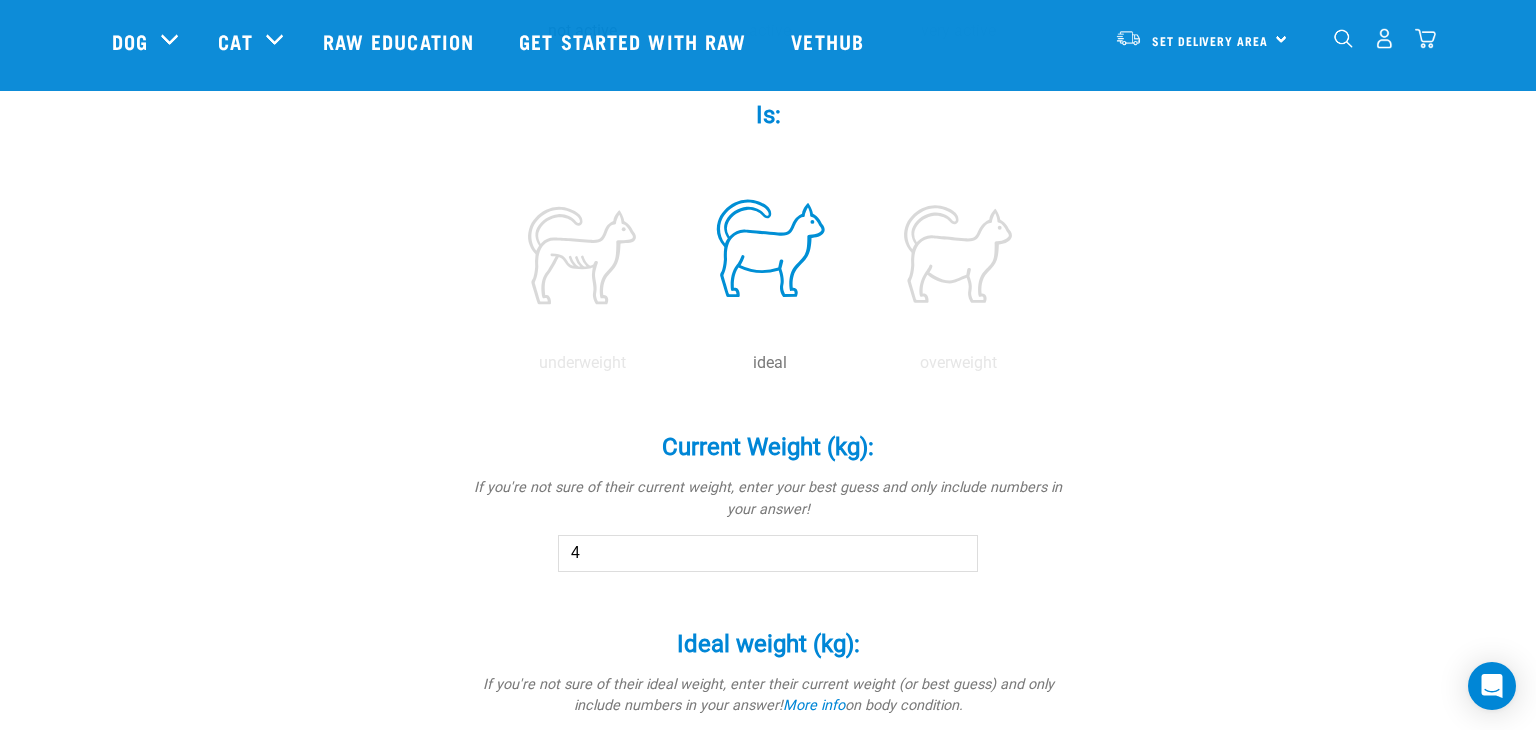 click on "Current Weight (kg): *
If you're not sure of their current weight, enter your best guess and only include numbers in your answer!
[NUMBER]" at bounding box center (768, 488) 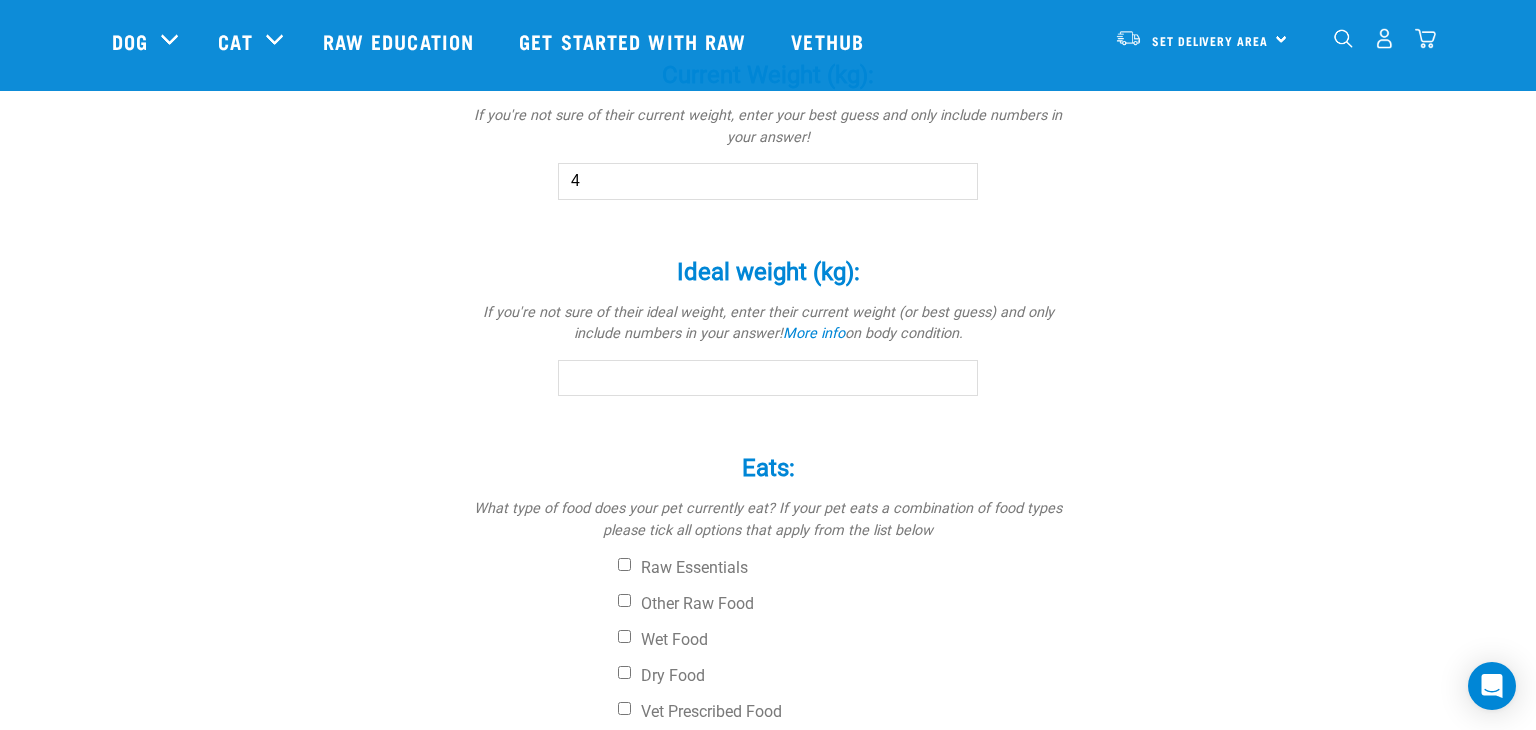 scroll, scrollTop: 1207, scrollLeft: 0, axis: vertical 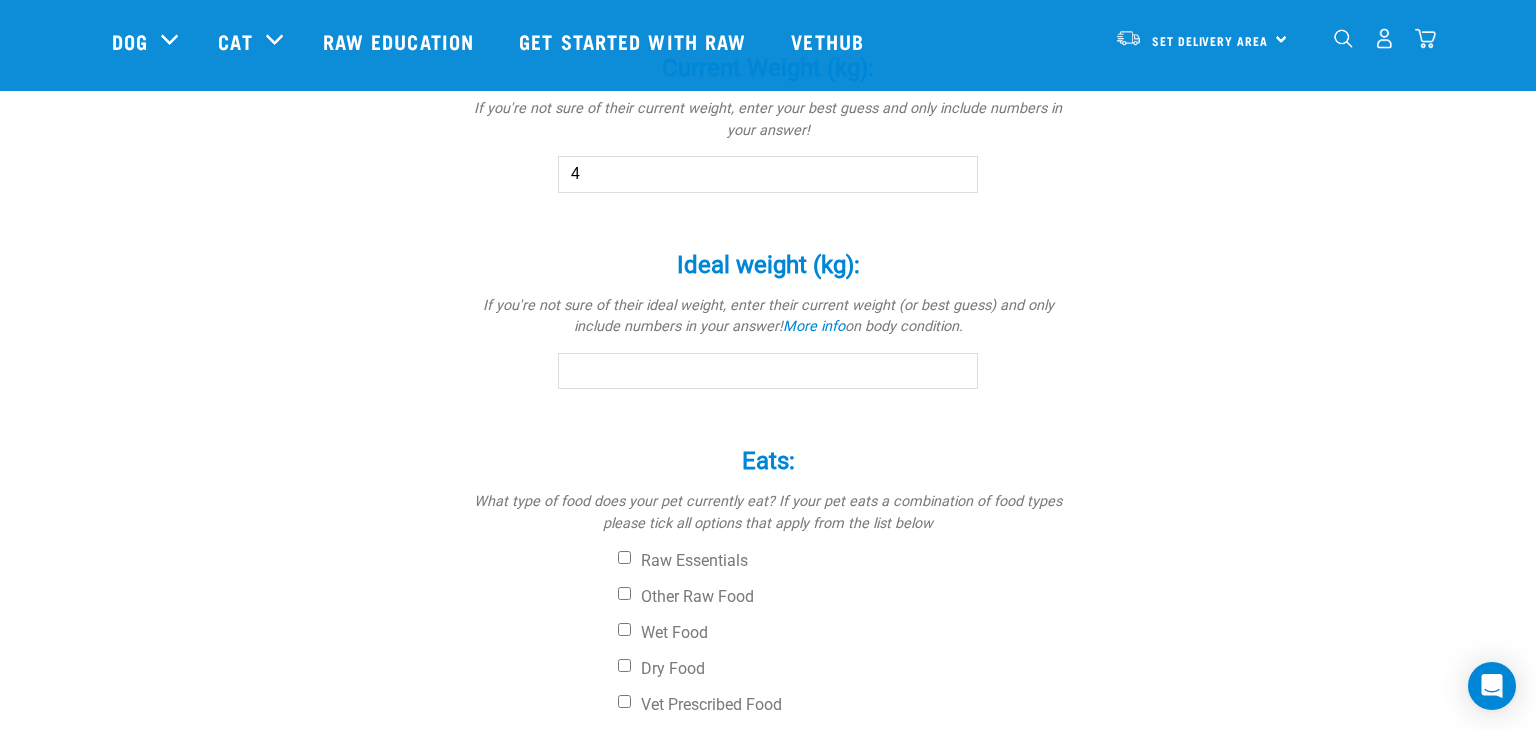 click on "Ideal weight (kg): *" at bounding box center [768, 371] 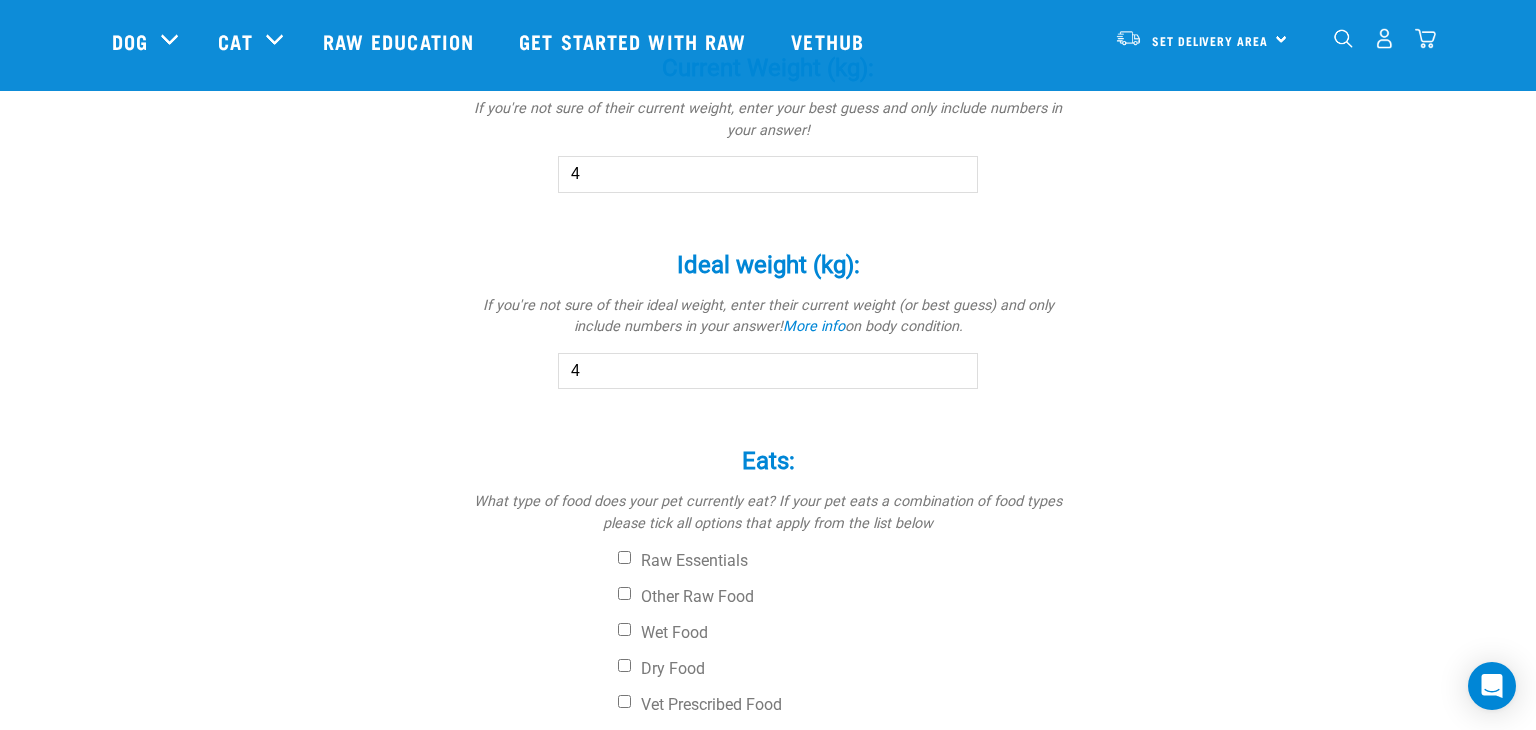 type on "4" 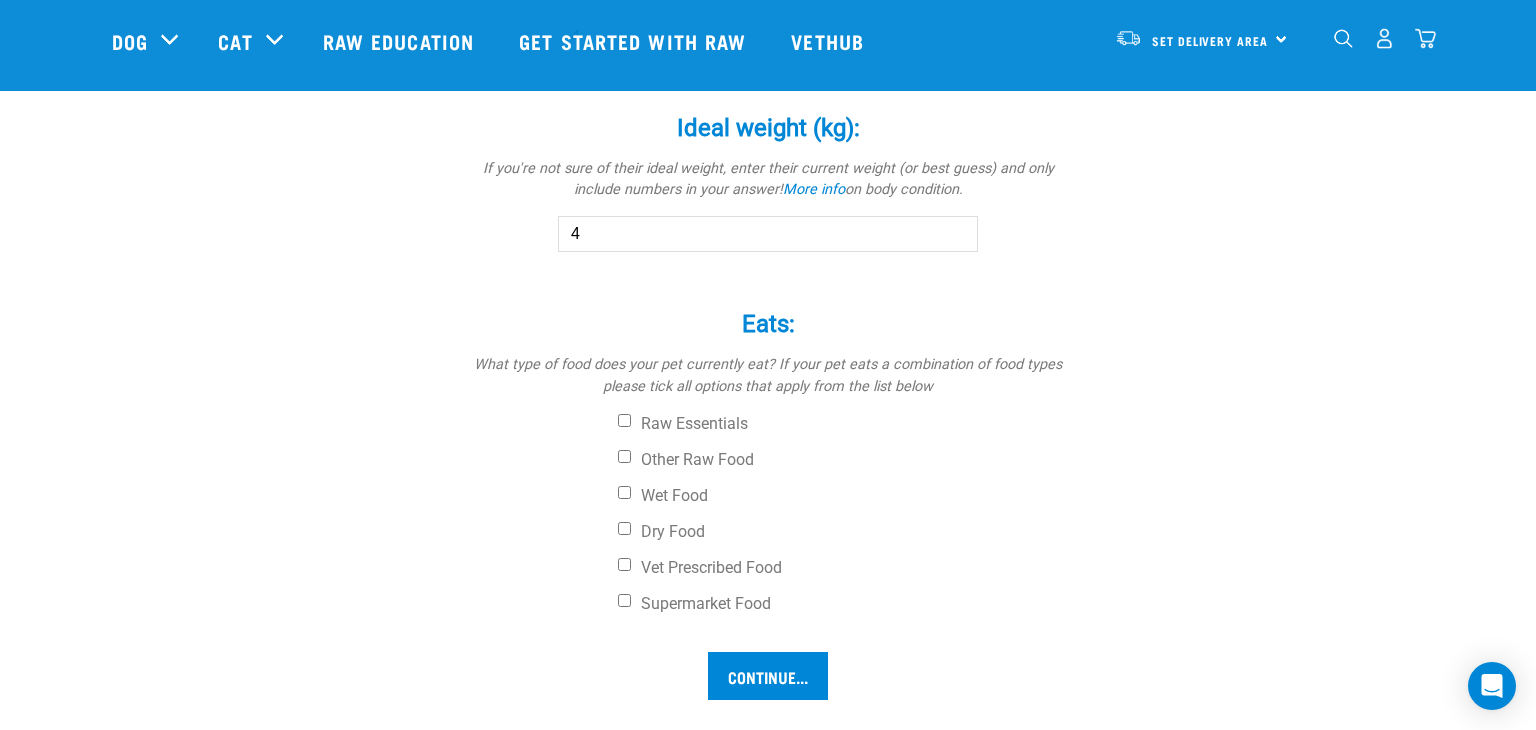 scroll, scrollTop: 1372, scrollLeft: 0, axis: vertical 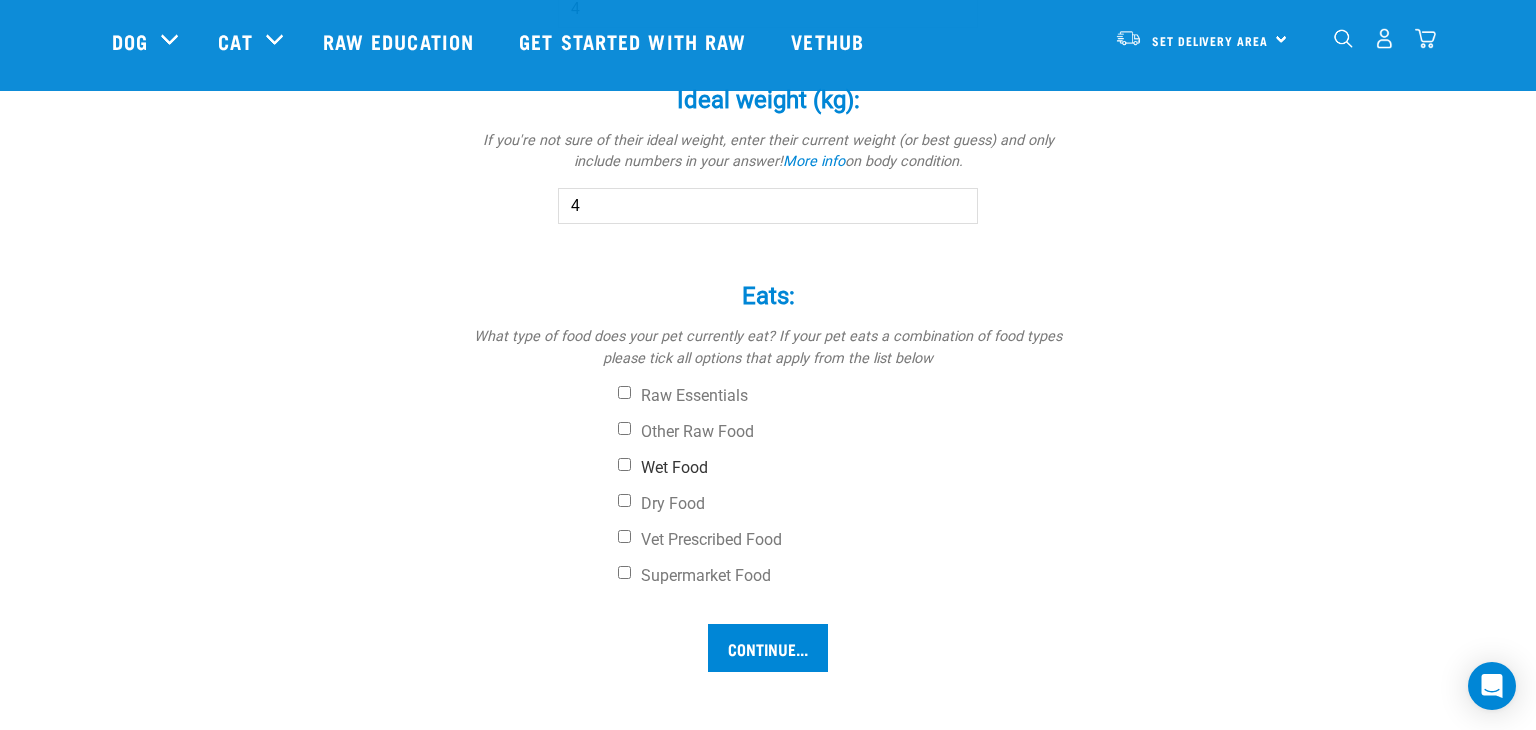 click on "Wet Food" at bounding box center [624, 464] 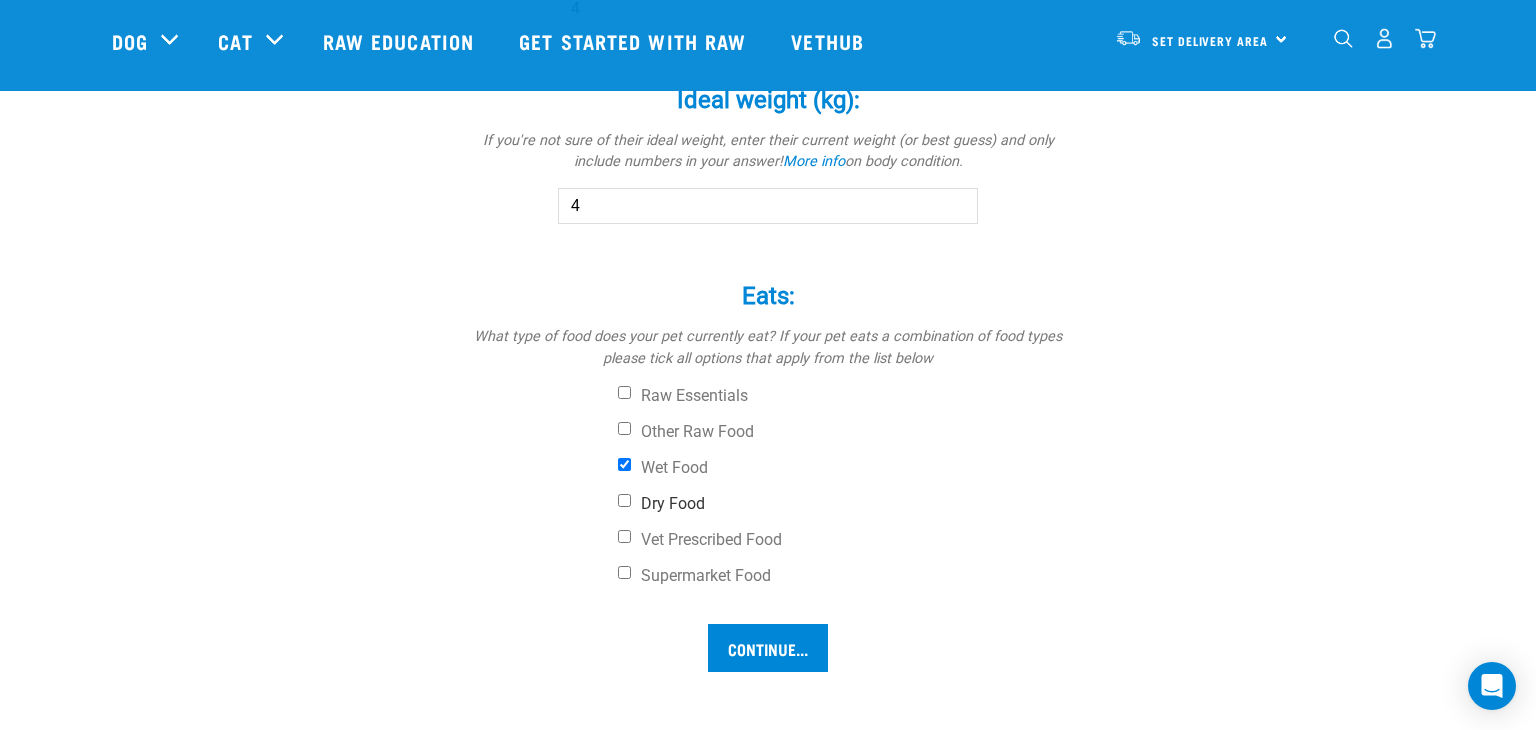 click on "Dry Food" at bounding box center (843, 504) 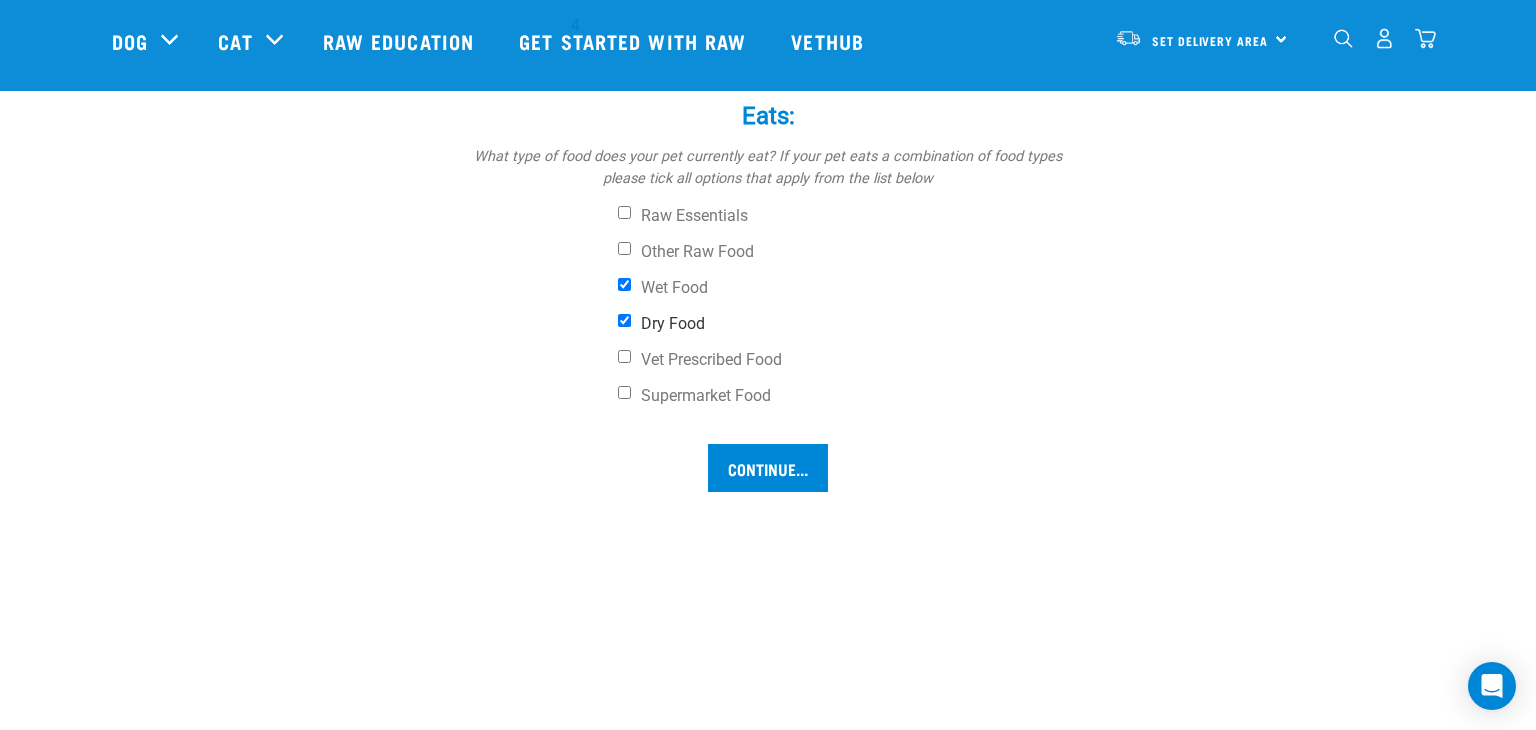 scroll, scrollTop: 1552, scrollLeft: 0, axis: vertical 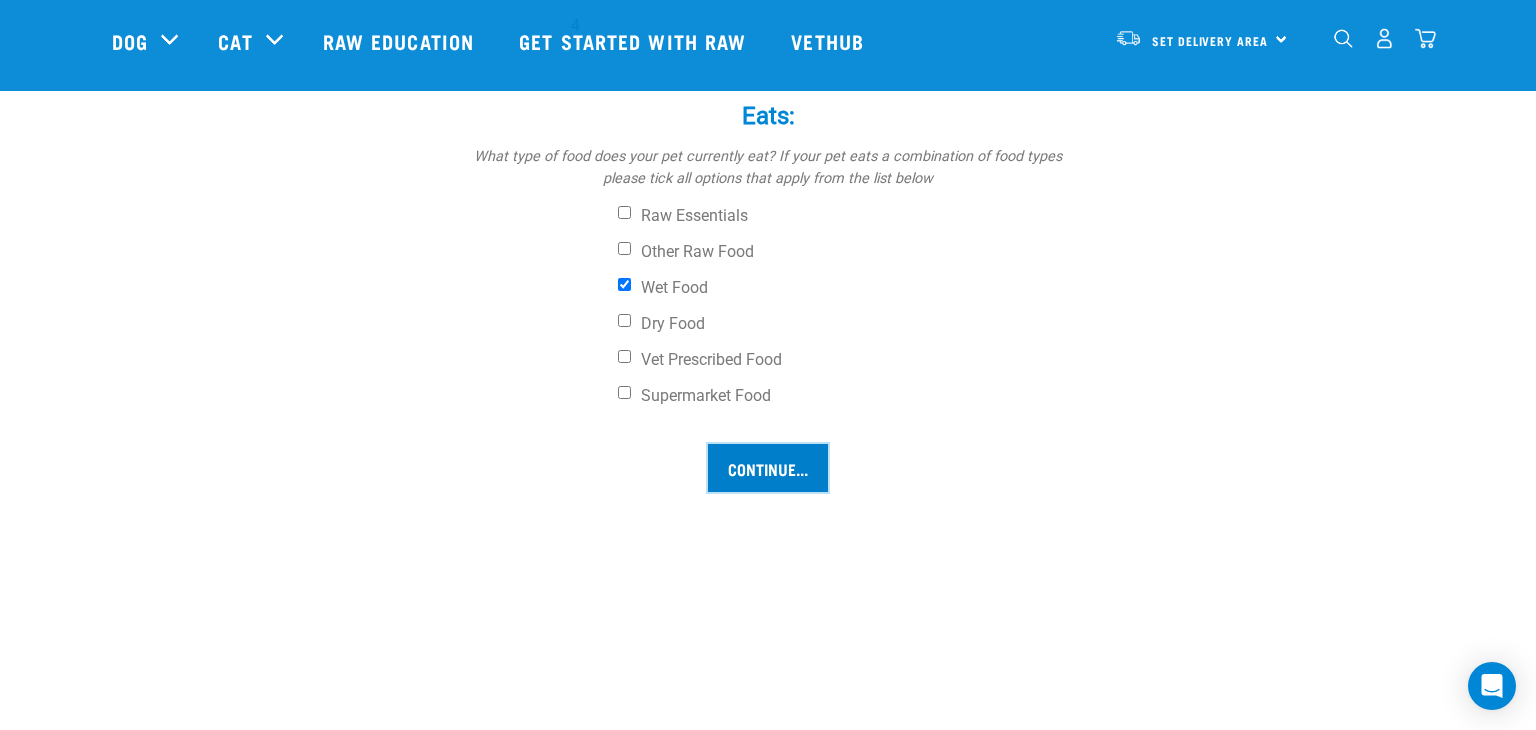 click on "Continue..." at bounding box center [768, 468] 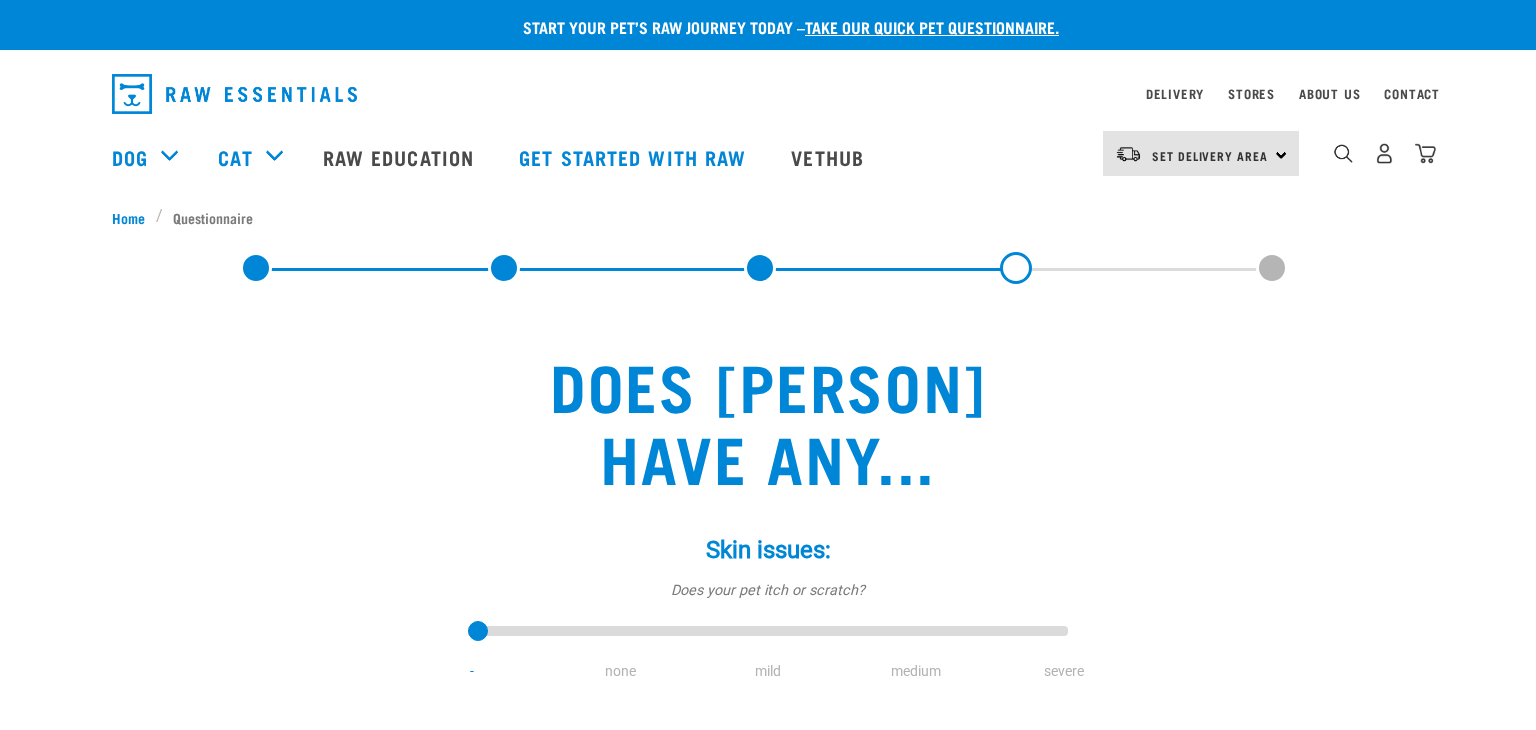 scroll, scrollTop: 0, scrollLeft: 0, axis: both 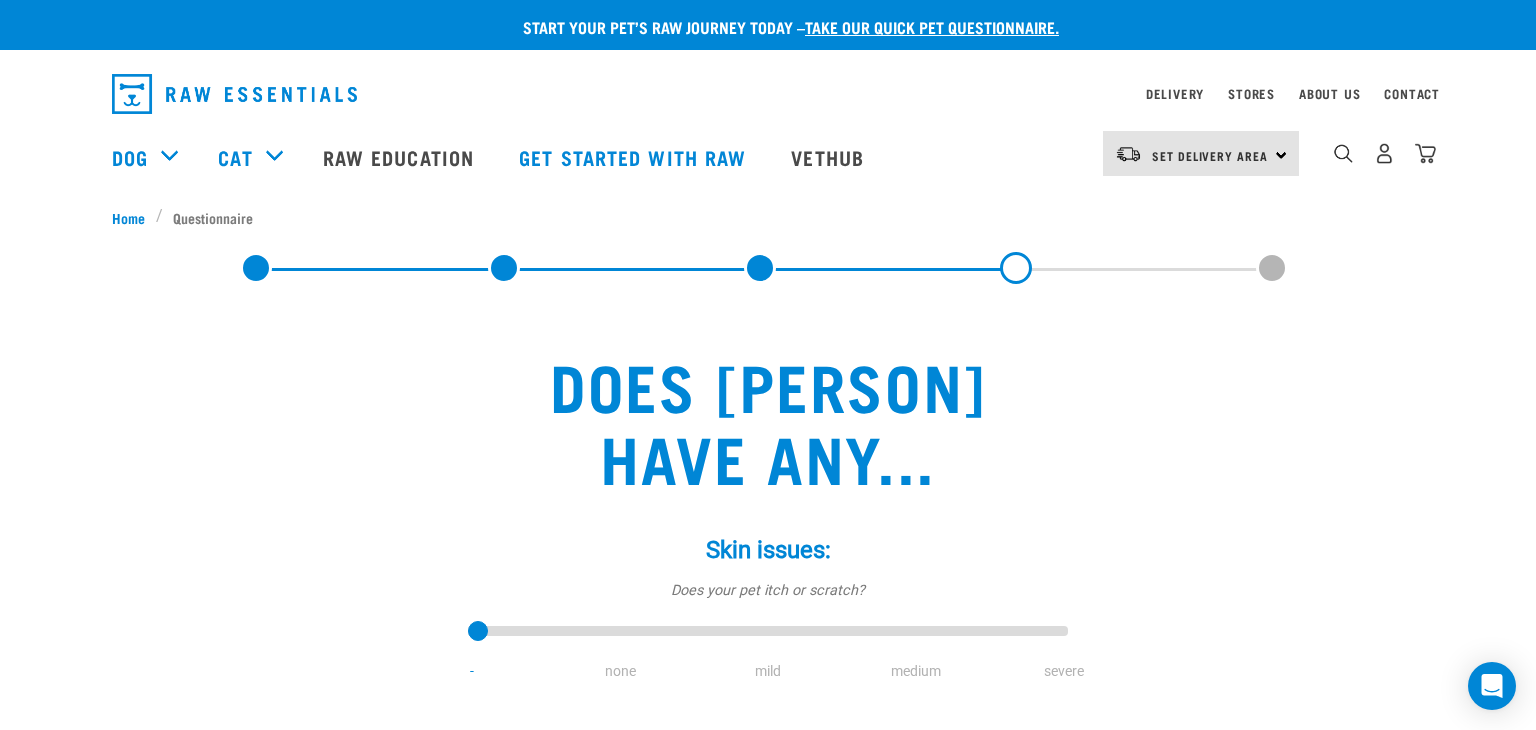 type on "1" 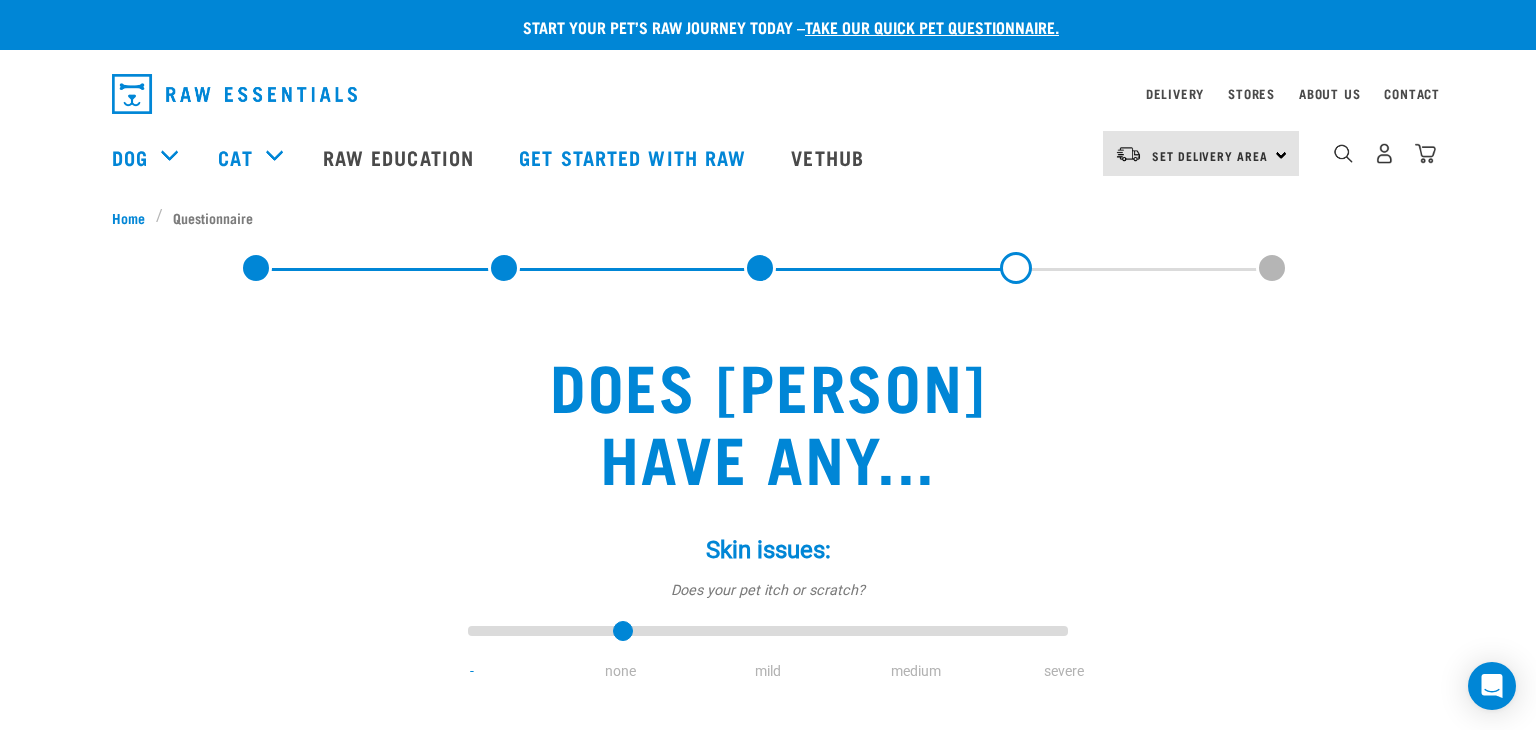 click at bounding box center [768, 632] 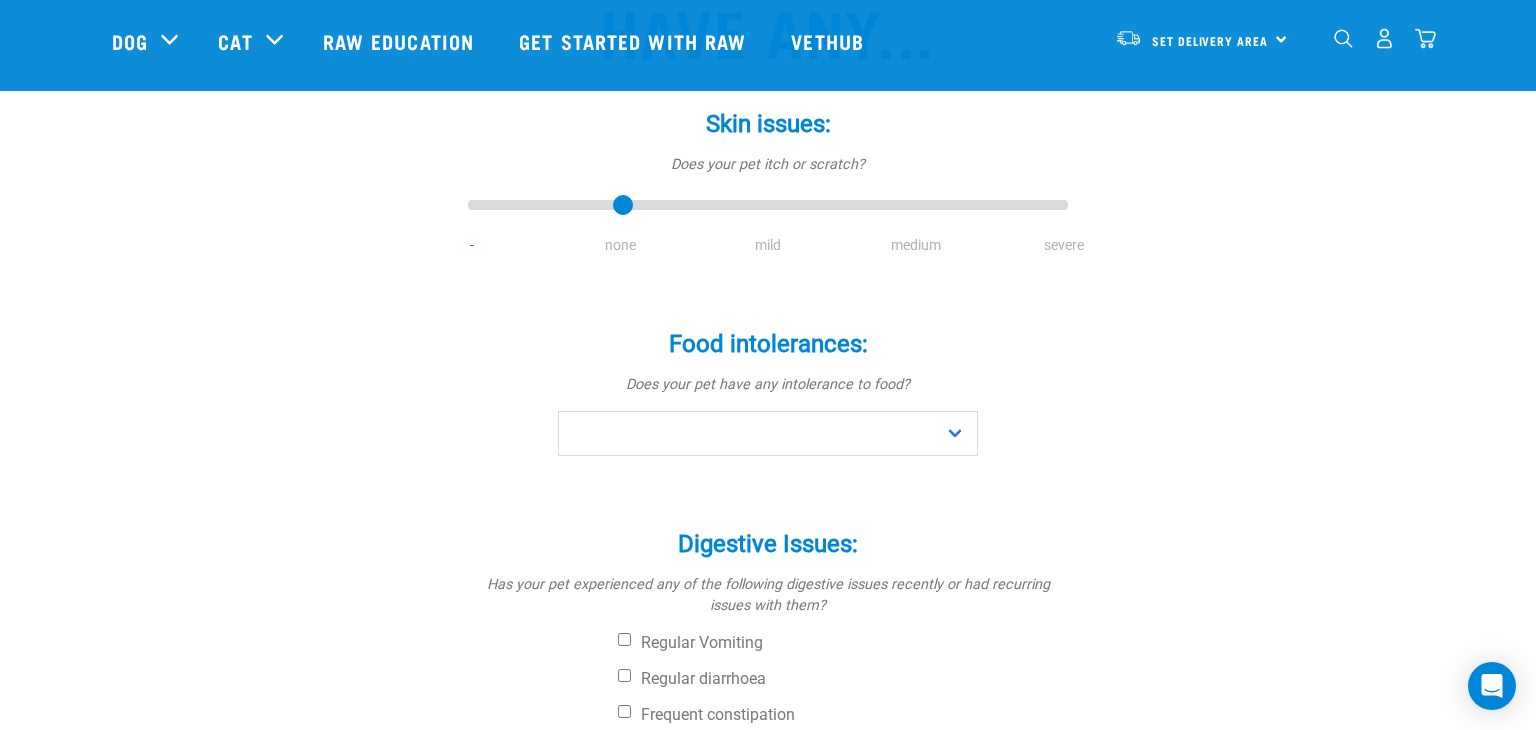 scroll, scrollTop: 285, scrollLeft: 0, axis: vertical 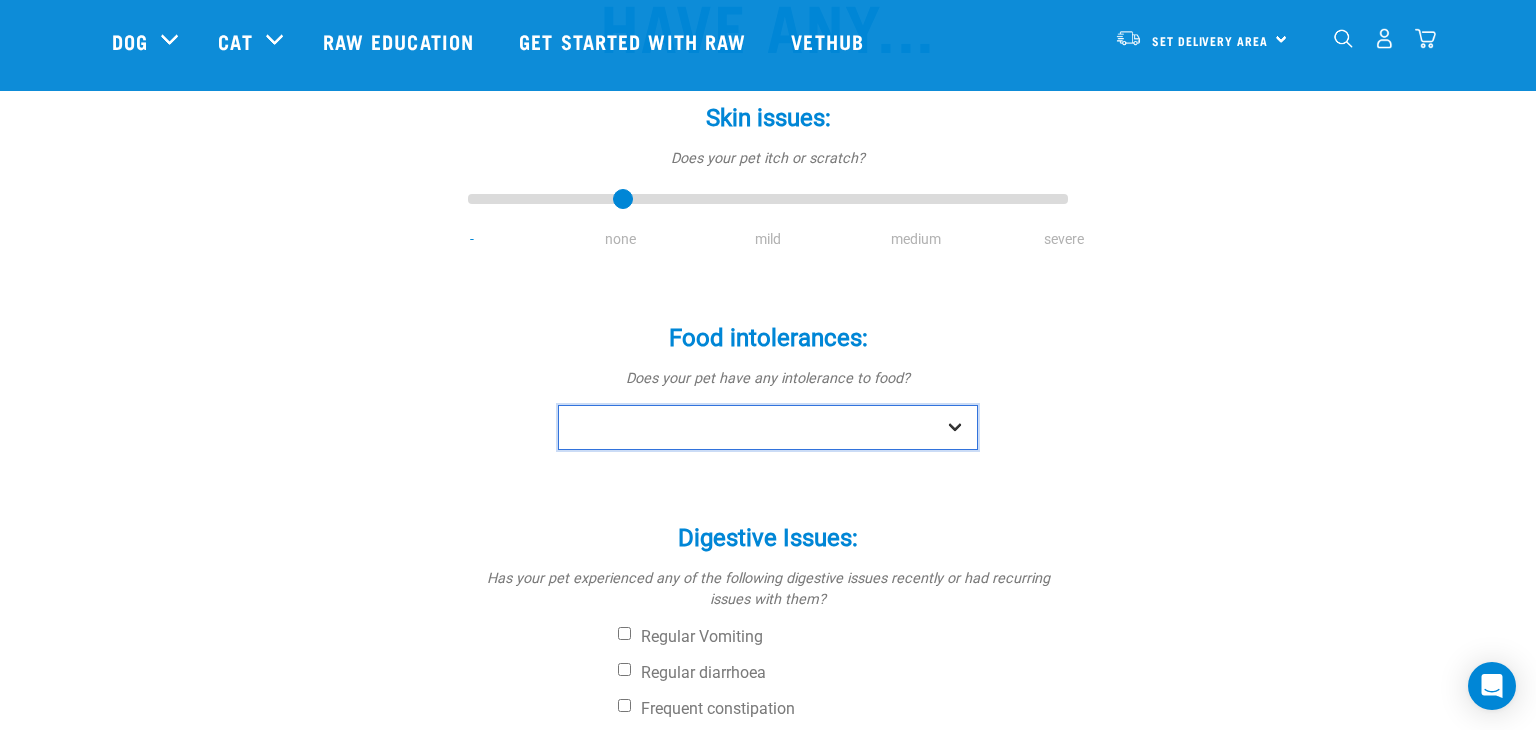 click on "No
Yes" at bounding box center (768, 427) 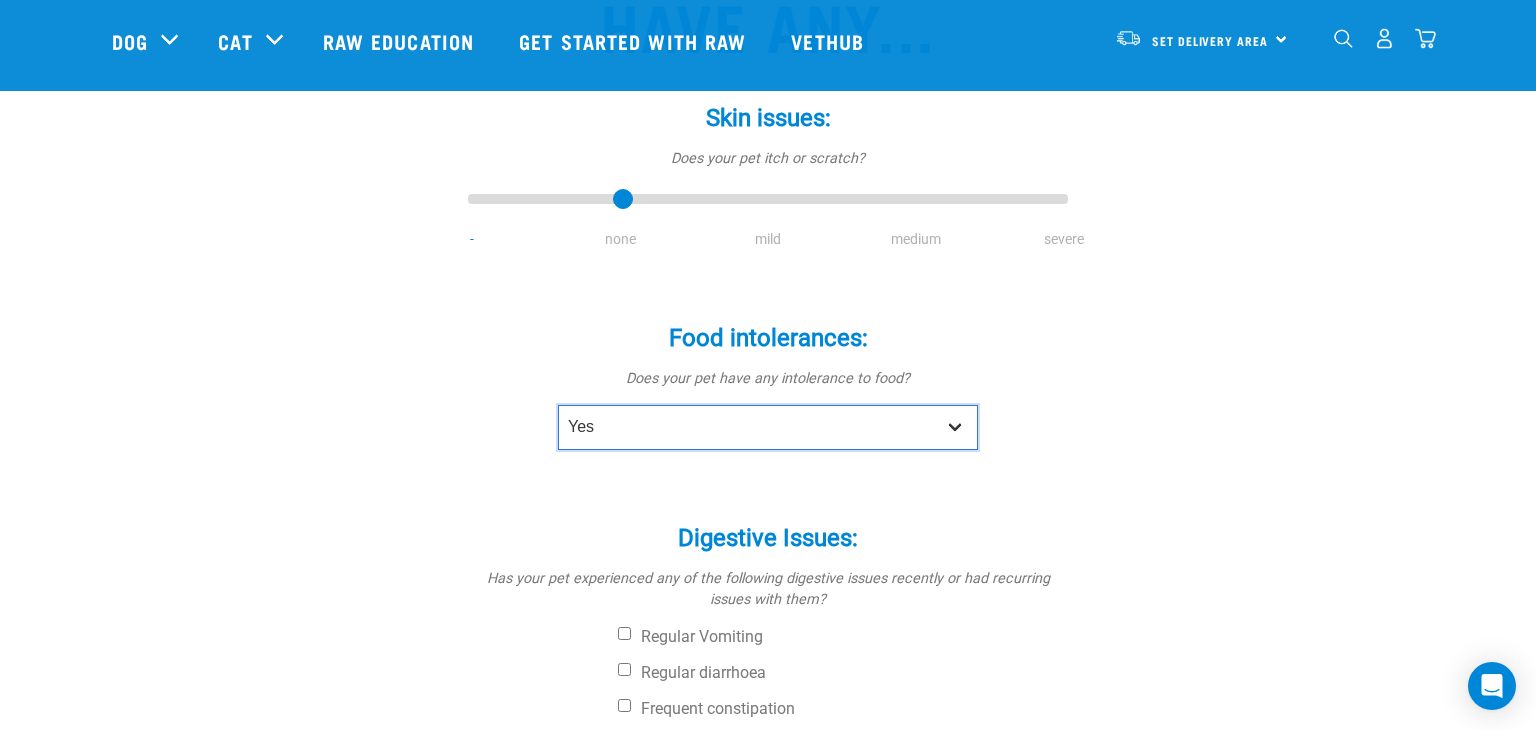 click on "No
Yes" at bounding box center (768, 427) 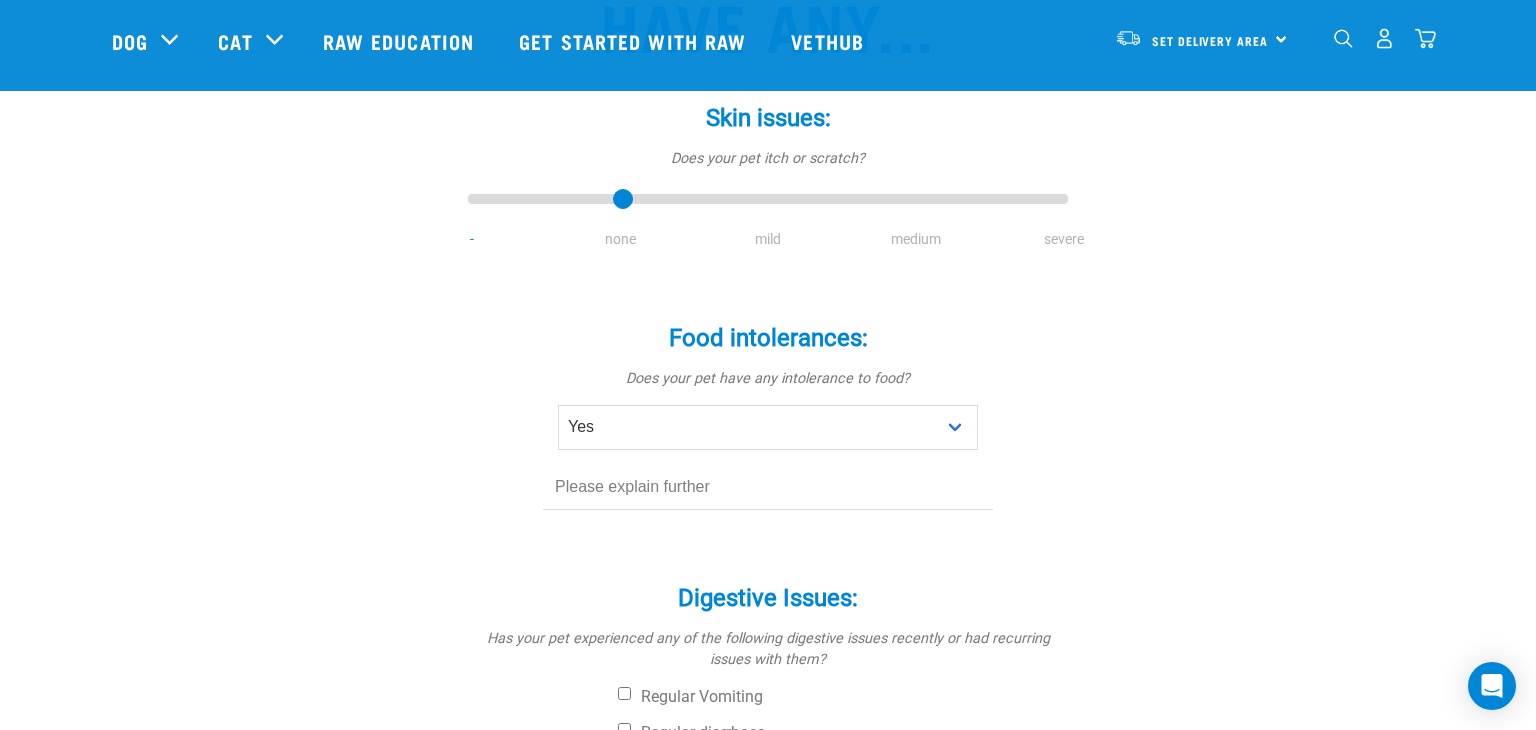 click on "Food intolerances: *
Does your pet have any intolerance to food?
No
Yes" at bounding box center [768, 418] 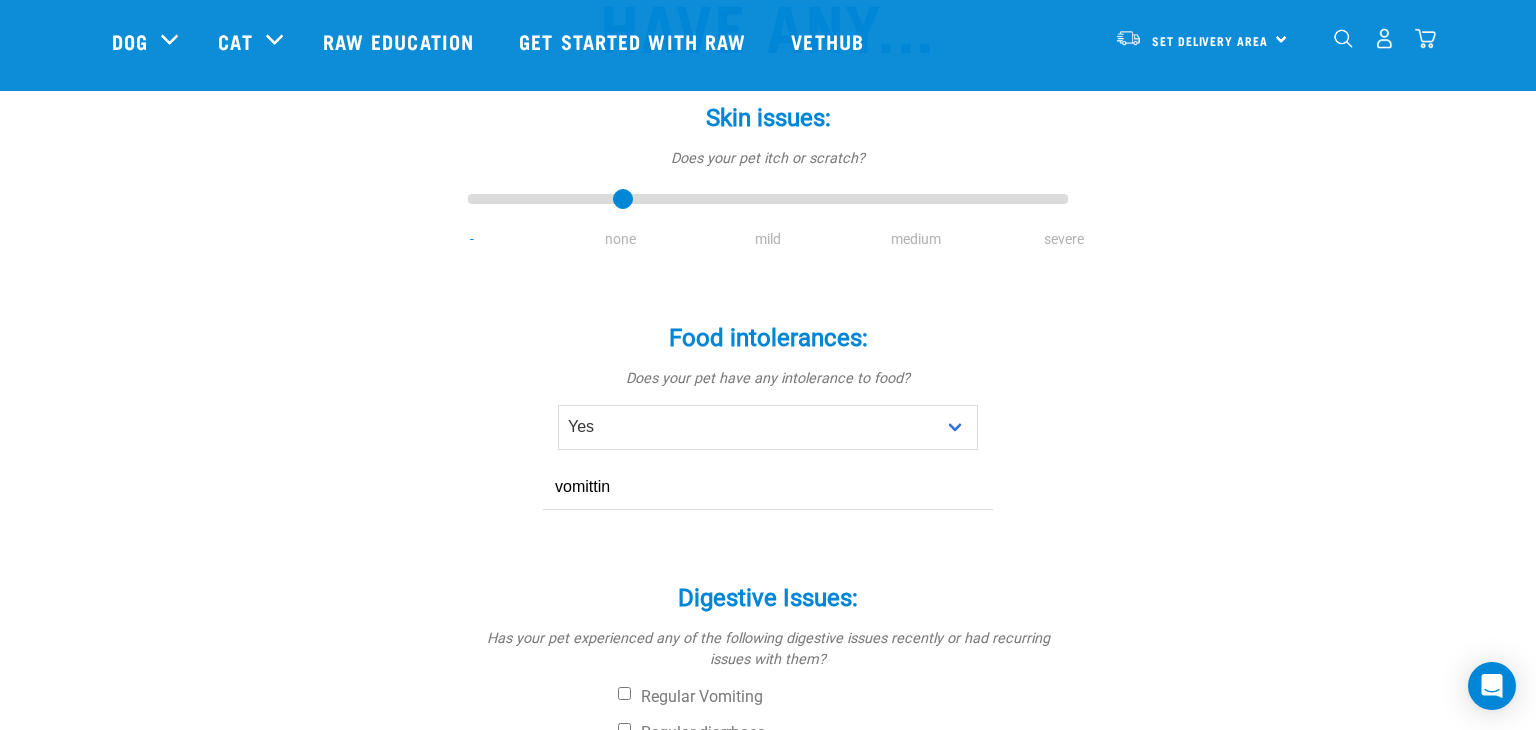 type on "vomitting" 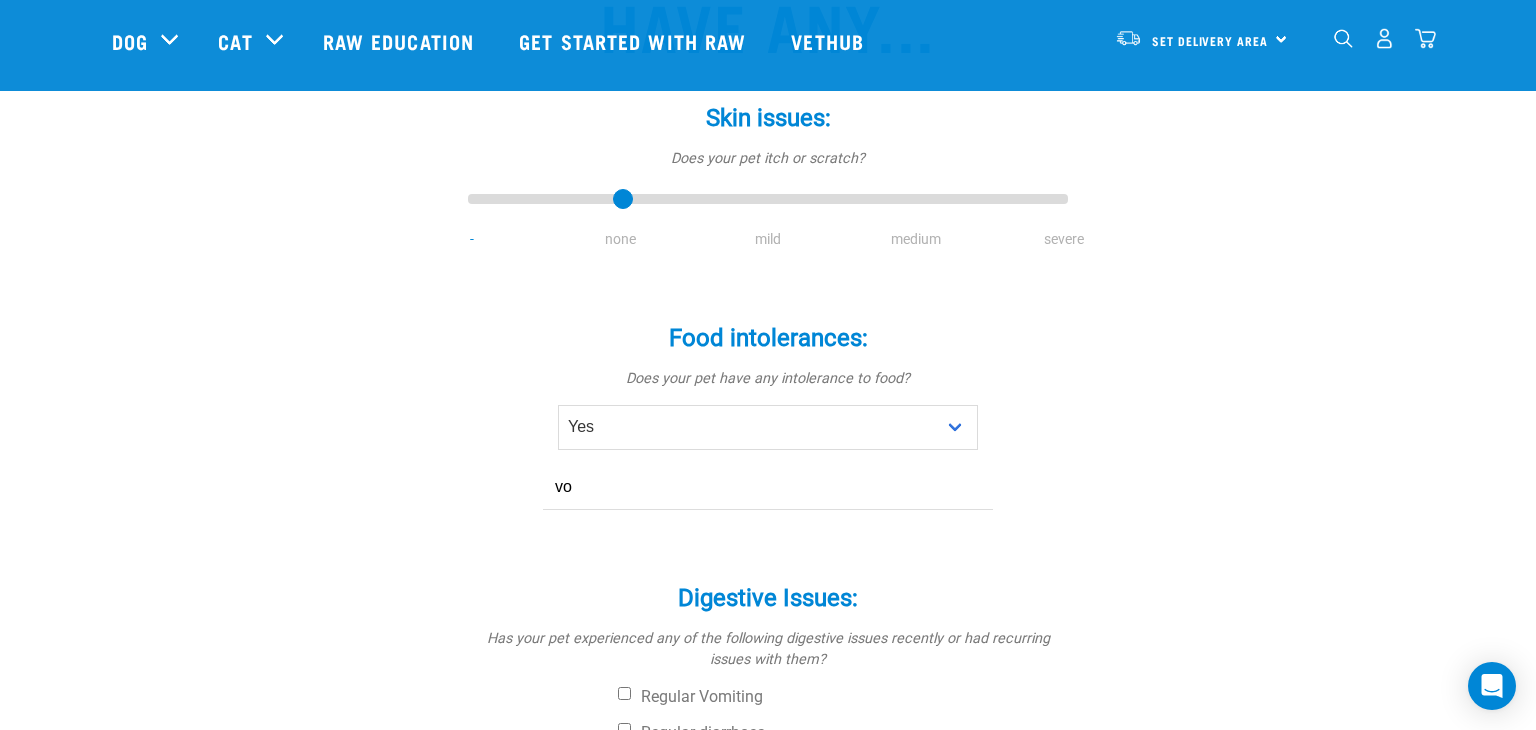type on "v" 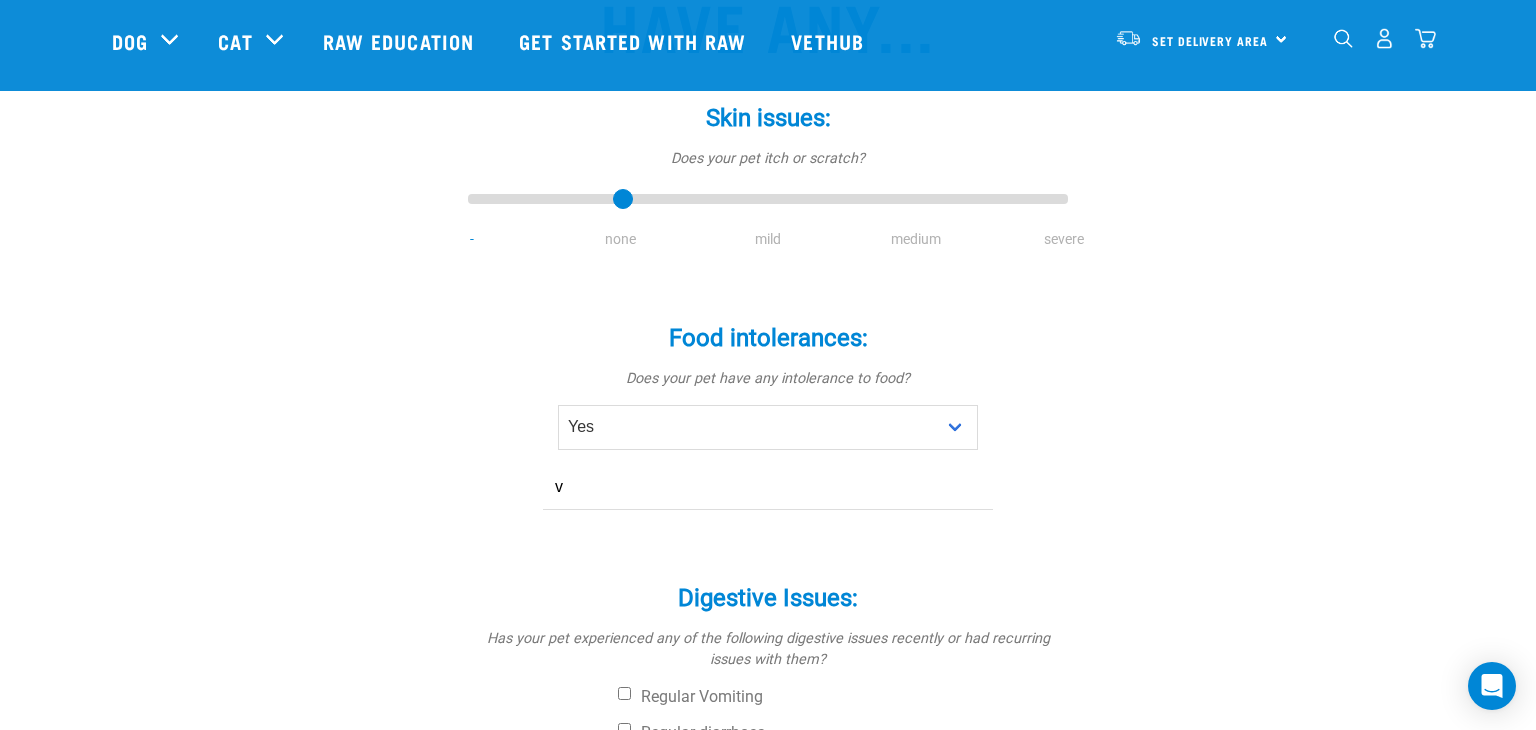 type 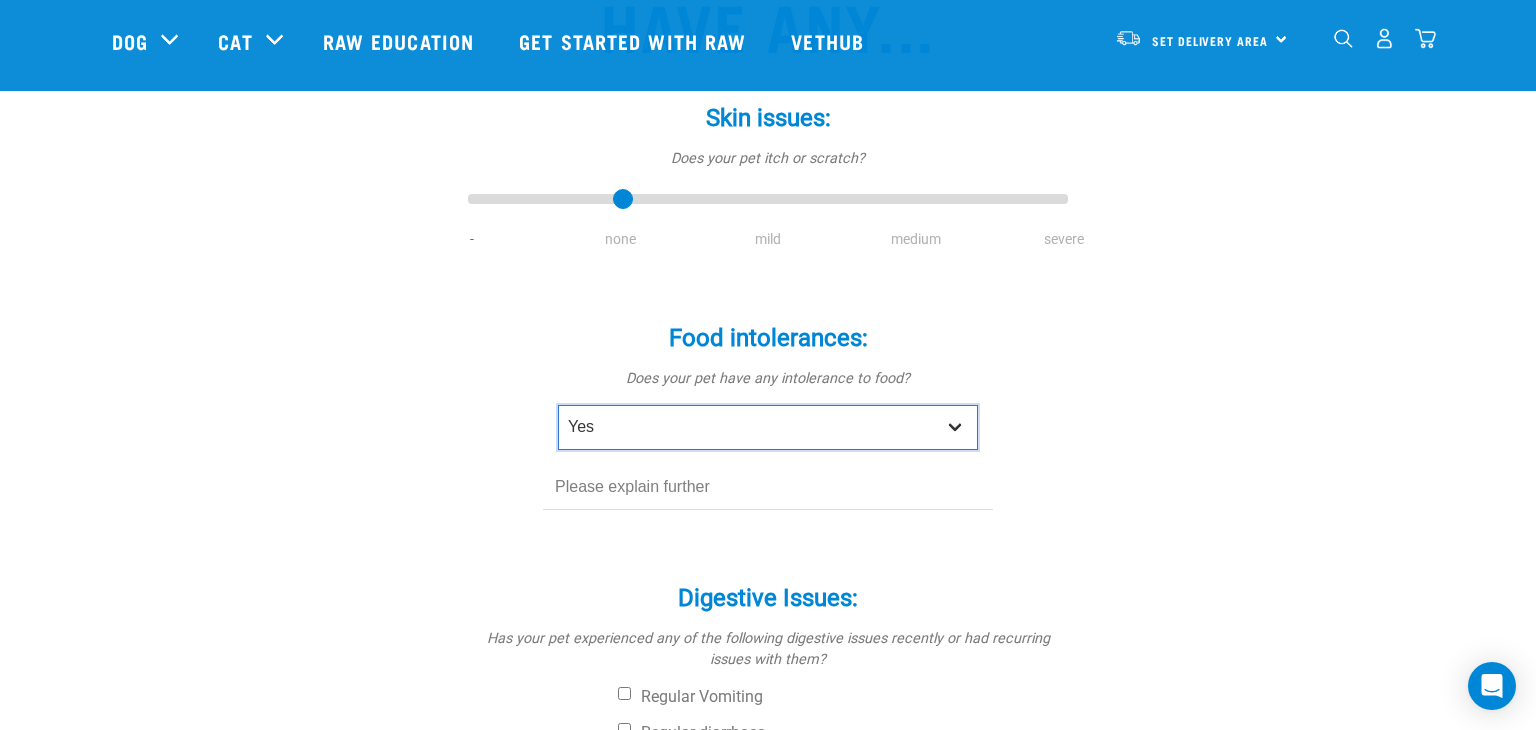click on "No
Yes" at bounding box center (768, 427) 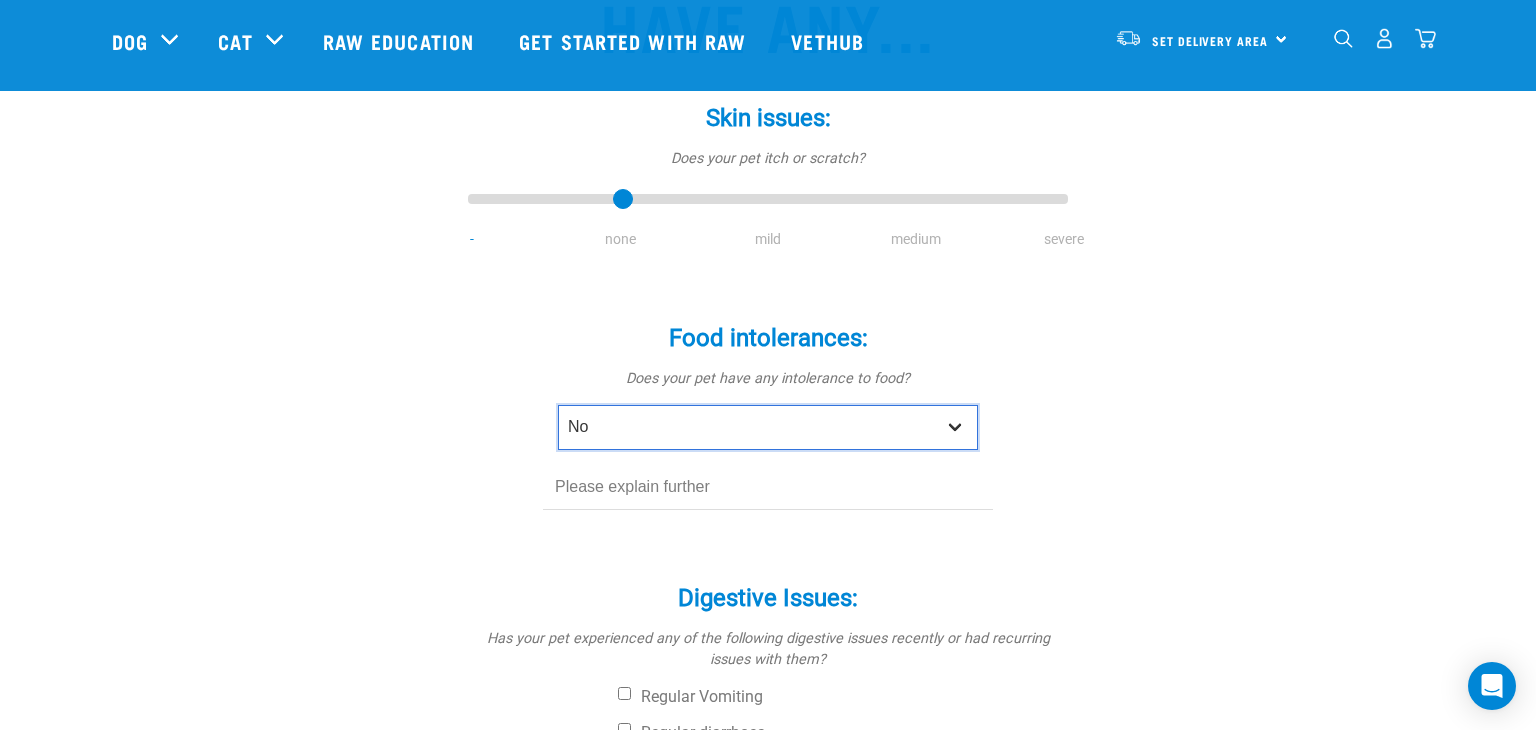 click on "No
Yes" at bounding box center [768, 427] 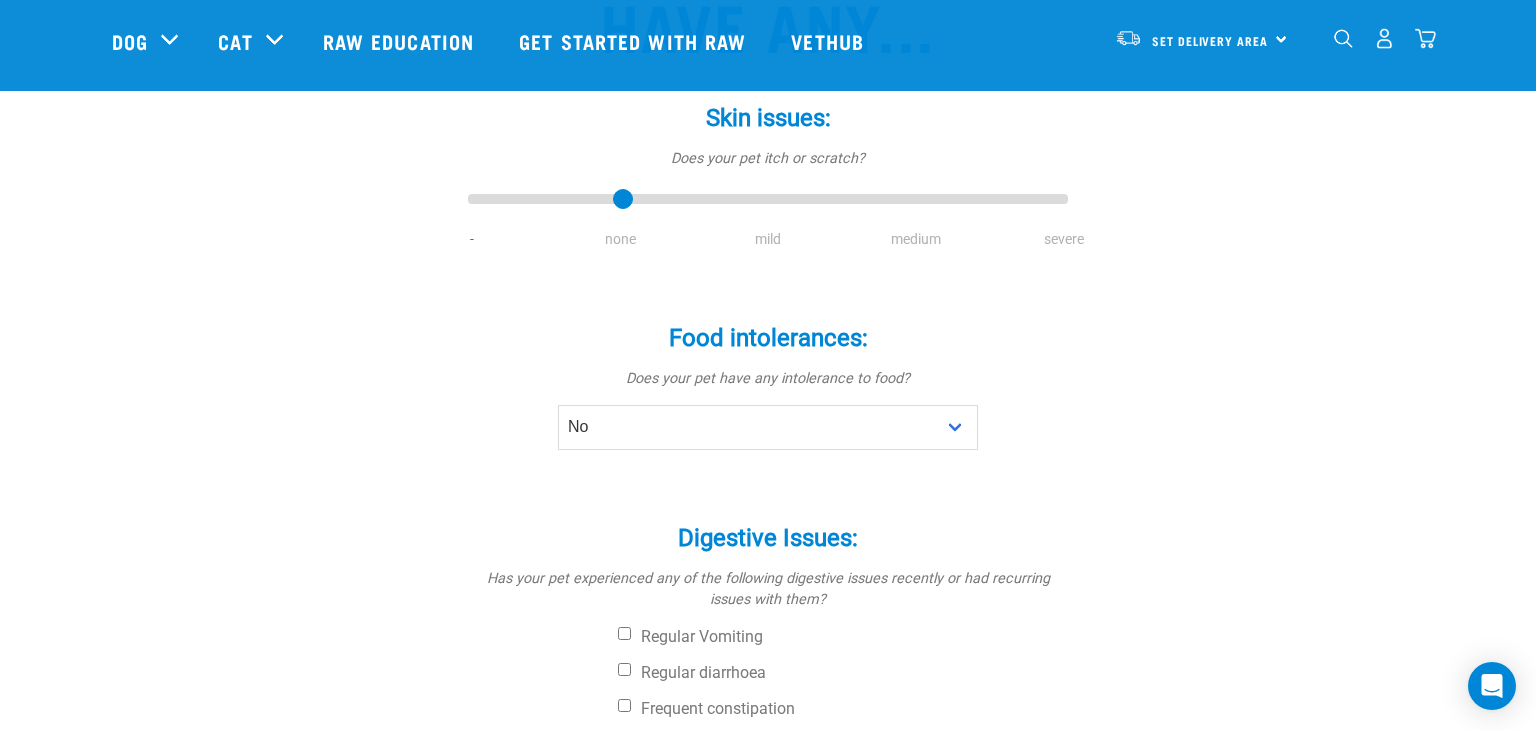 click on "Food intolerances: *
Does your pet have any intolerance to food?
No
Yes" at bounding box center (768, 373) 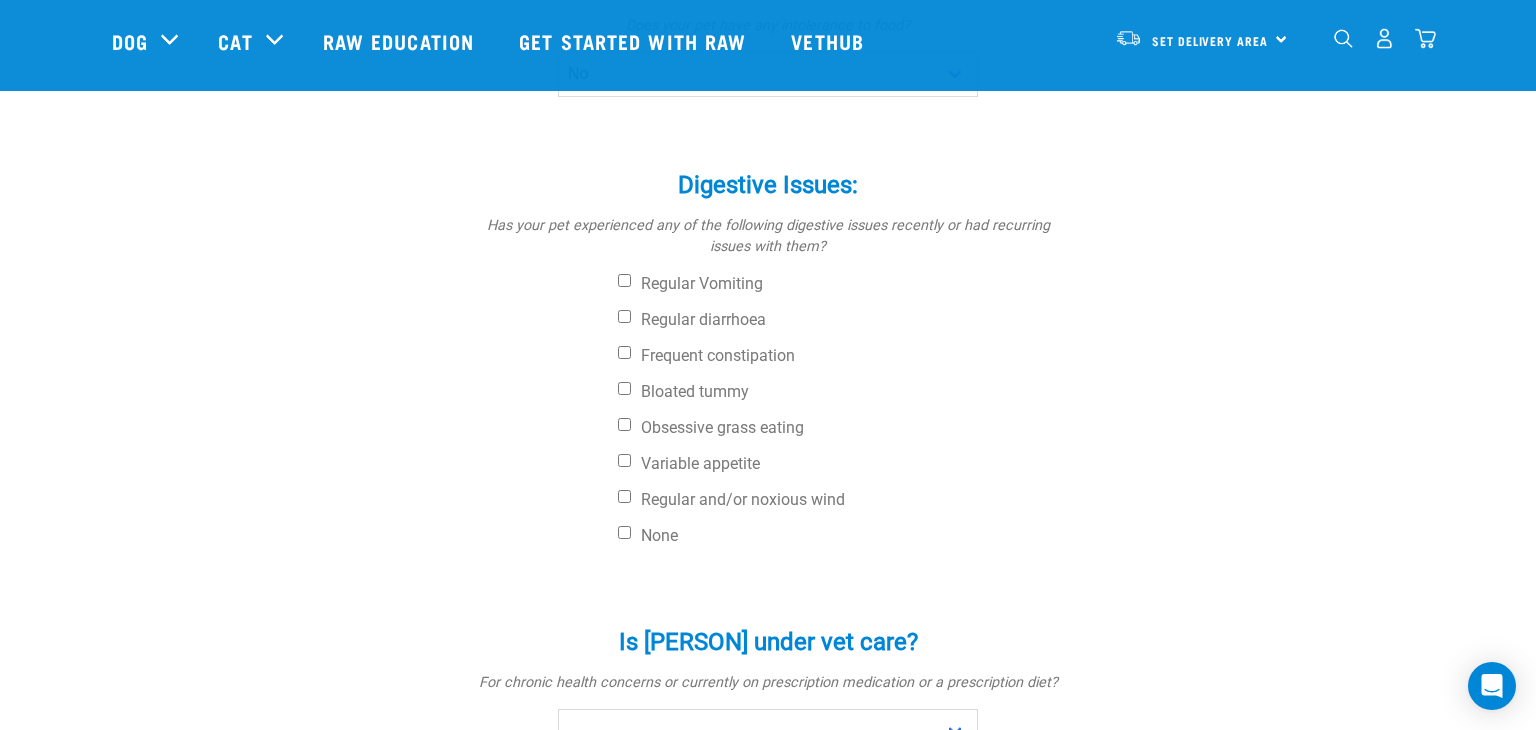 scroll, scrollTop: 645, scrollLeft: 0, axis: vertical 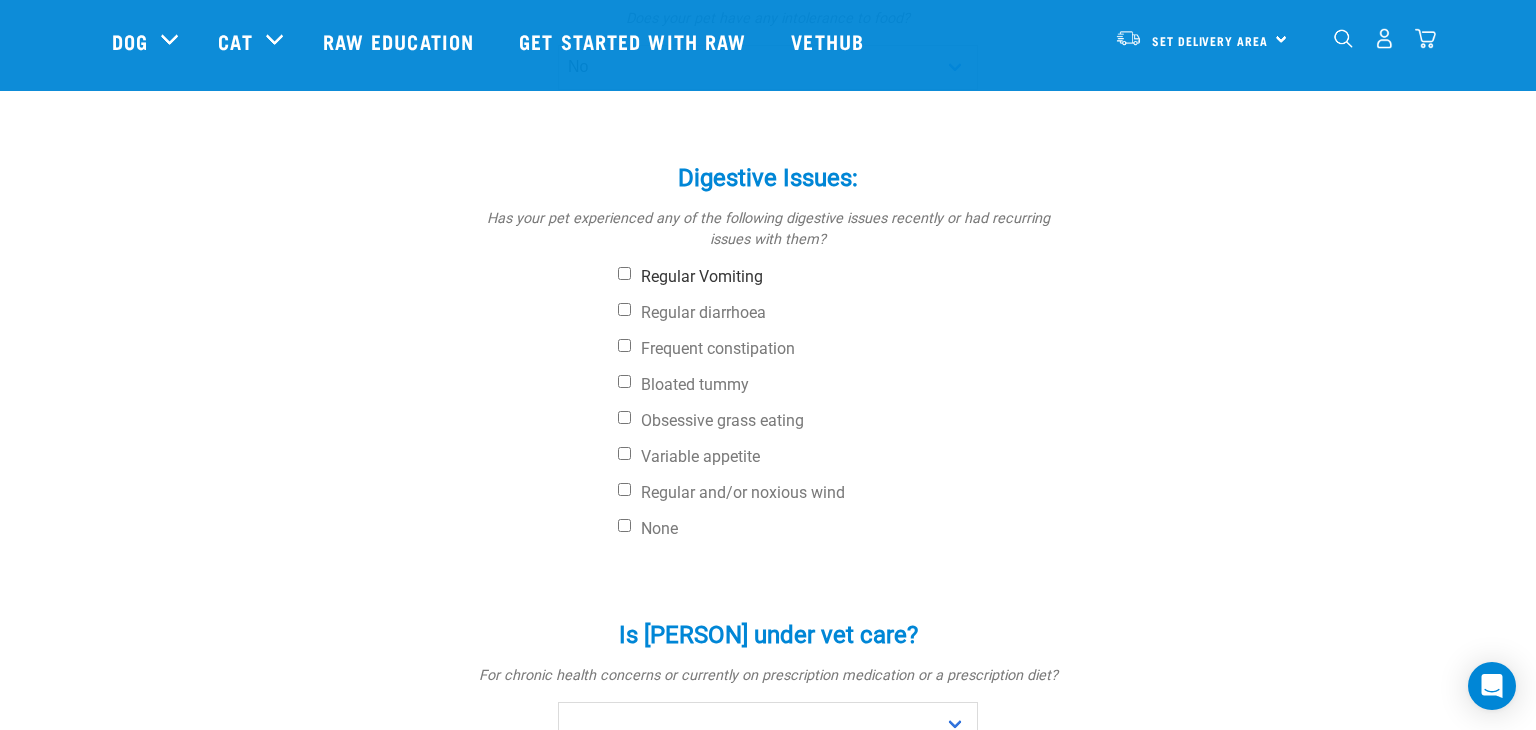 click on "Regular Vomiting" at bounding box center (624, 273) 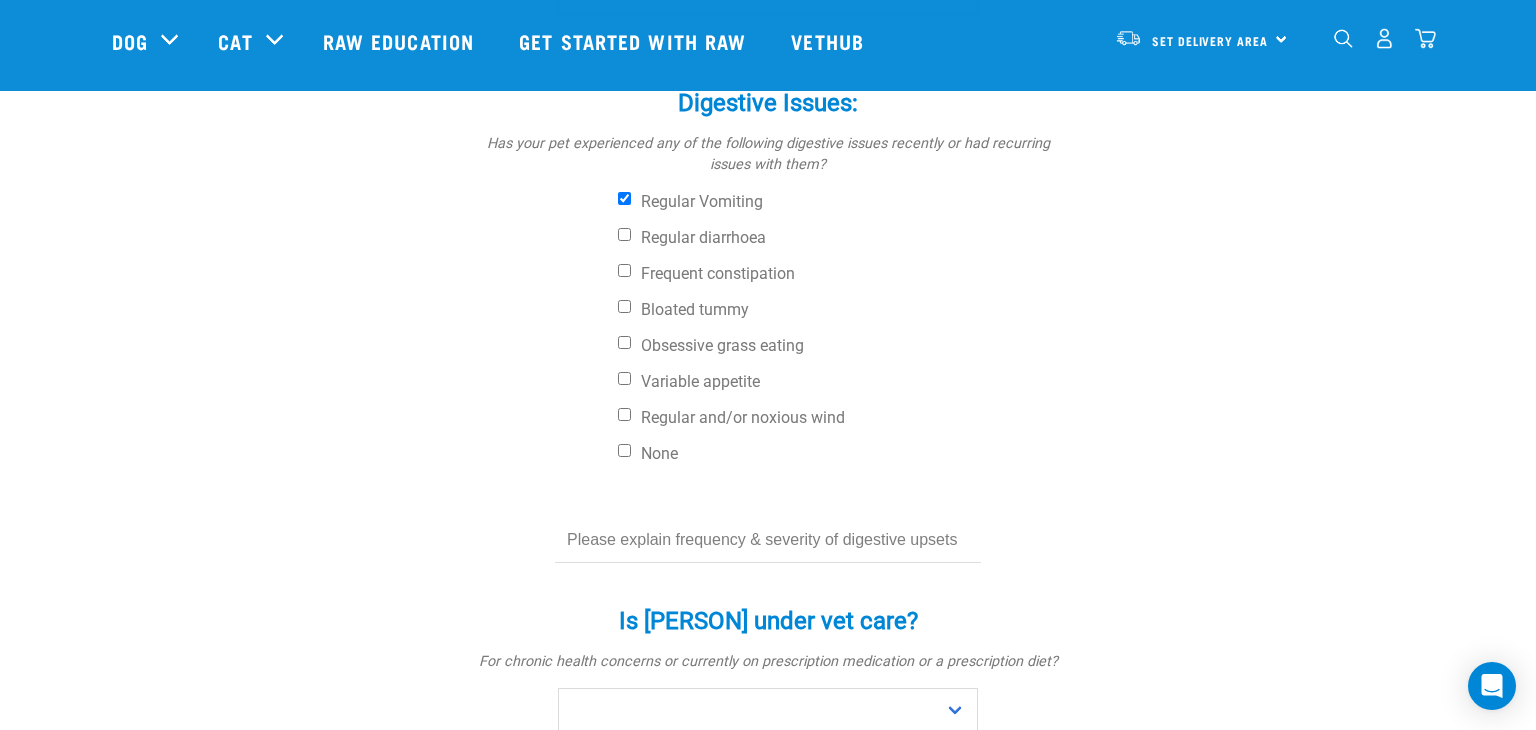 scroll, scrollTop: 722, scrollLeft: 0, axis: vertical 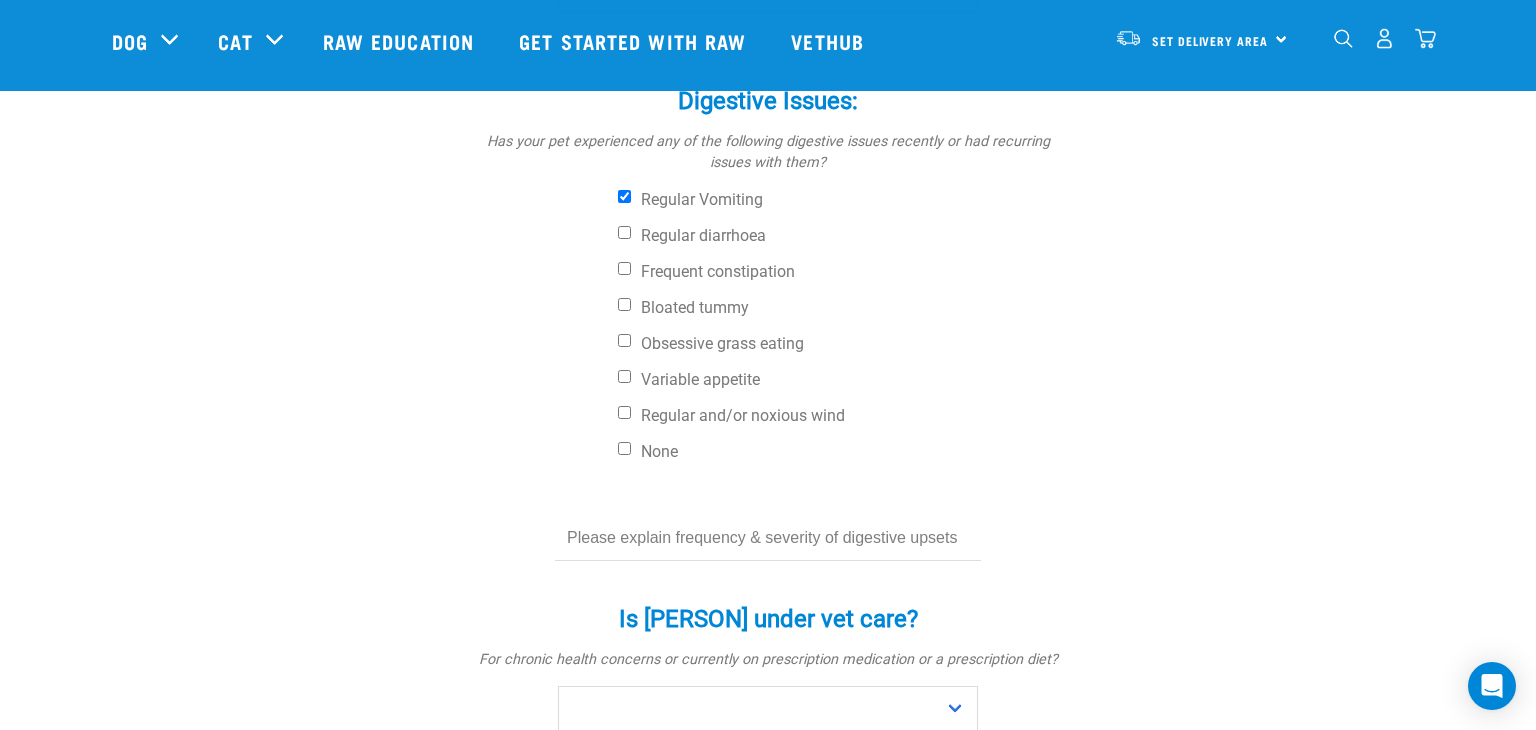 click at bounding box center (768, 538) 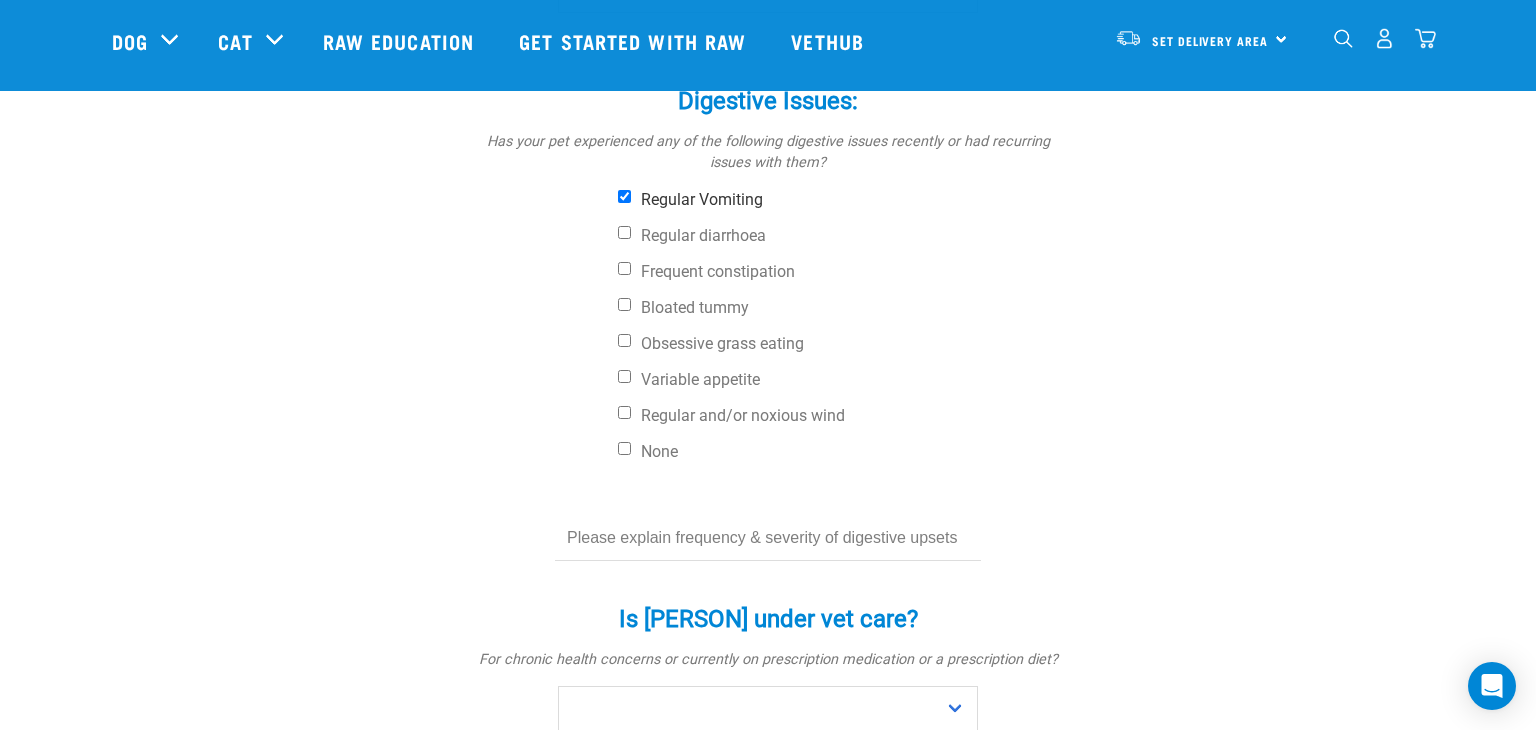 click on "Regular Vomiting" at bounding box center [624, 196] 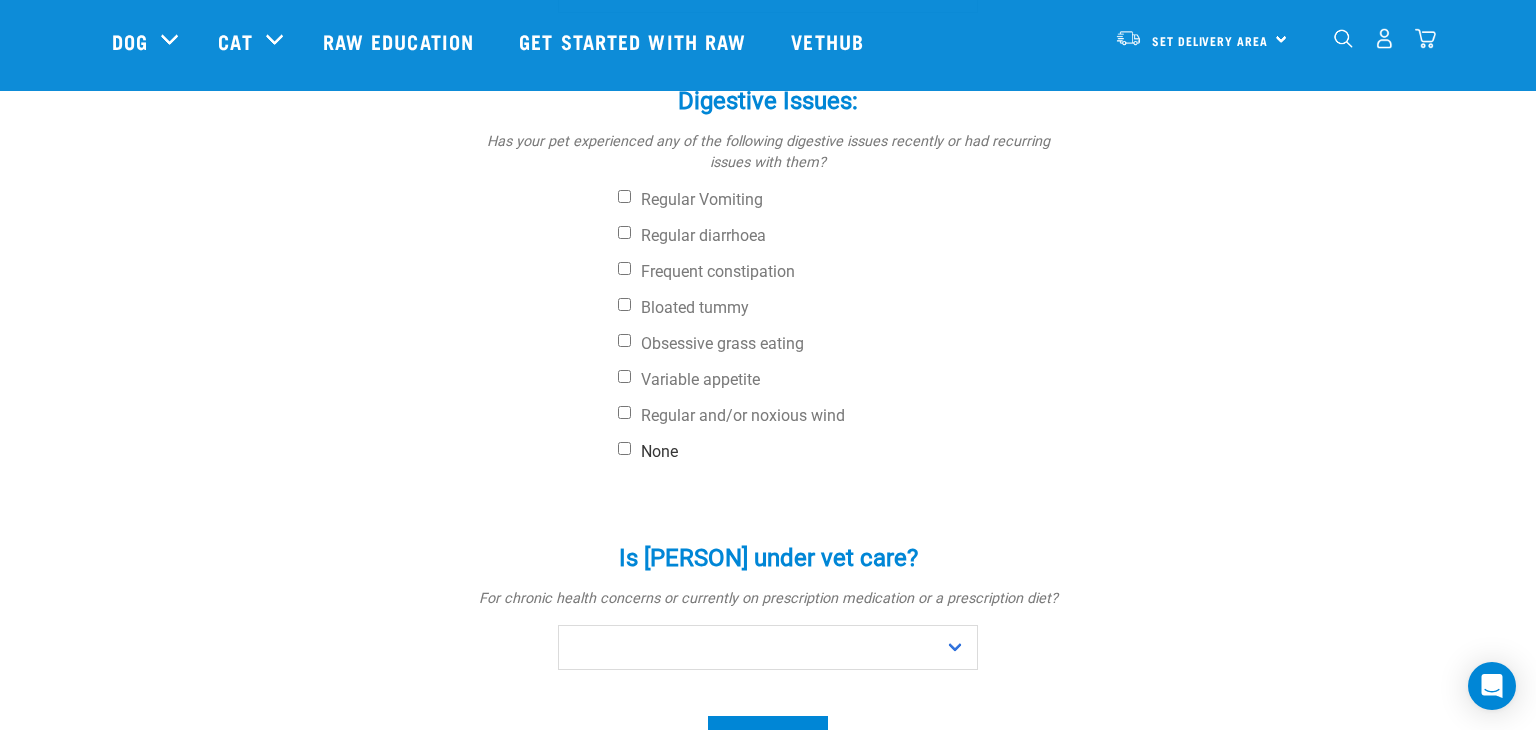 click on "None" at bounding box center (624, 448) 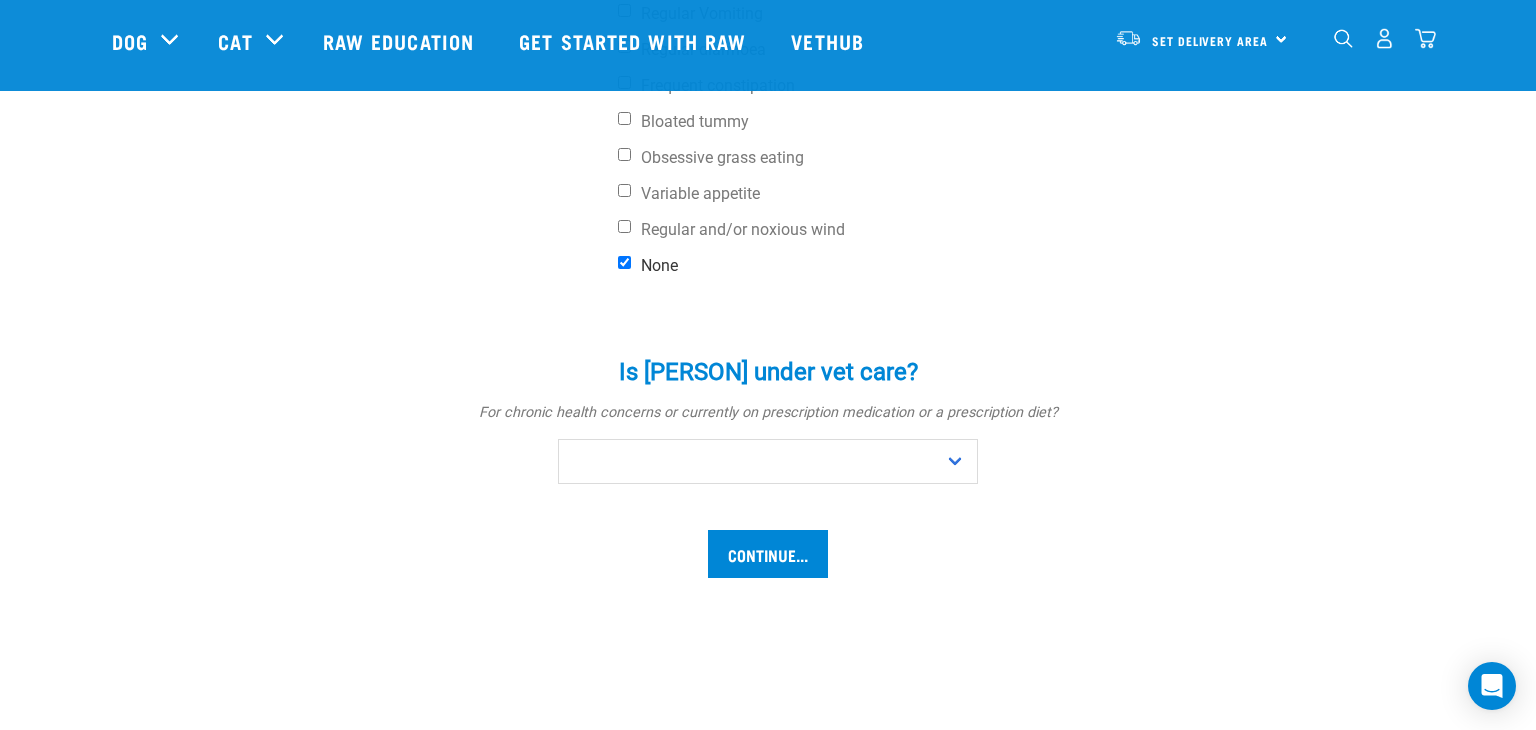 scroll, scrollTop: 913, scrollLeft: 0, axis: vertical 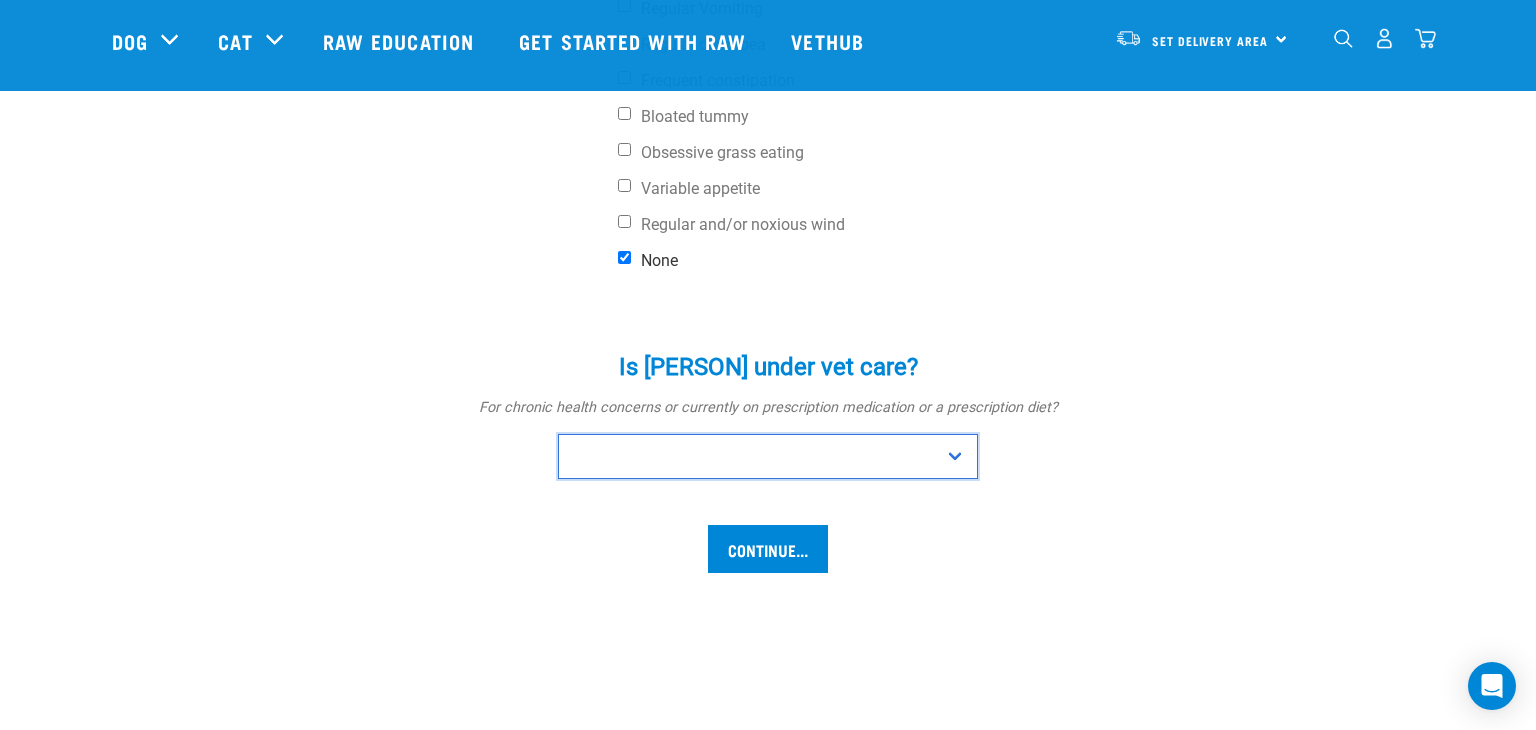 click on "No
Yes" at bounding box center (768, 456) 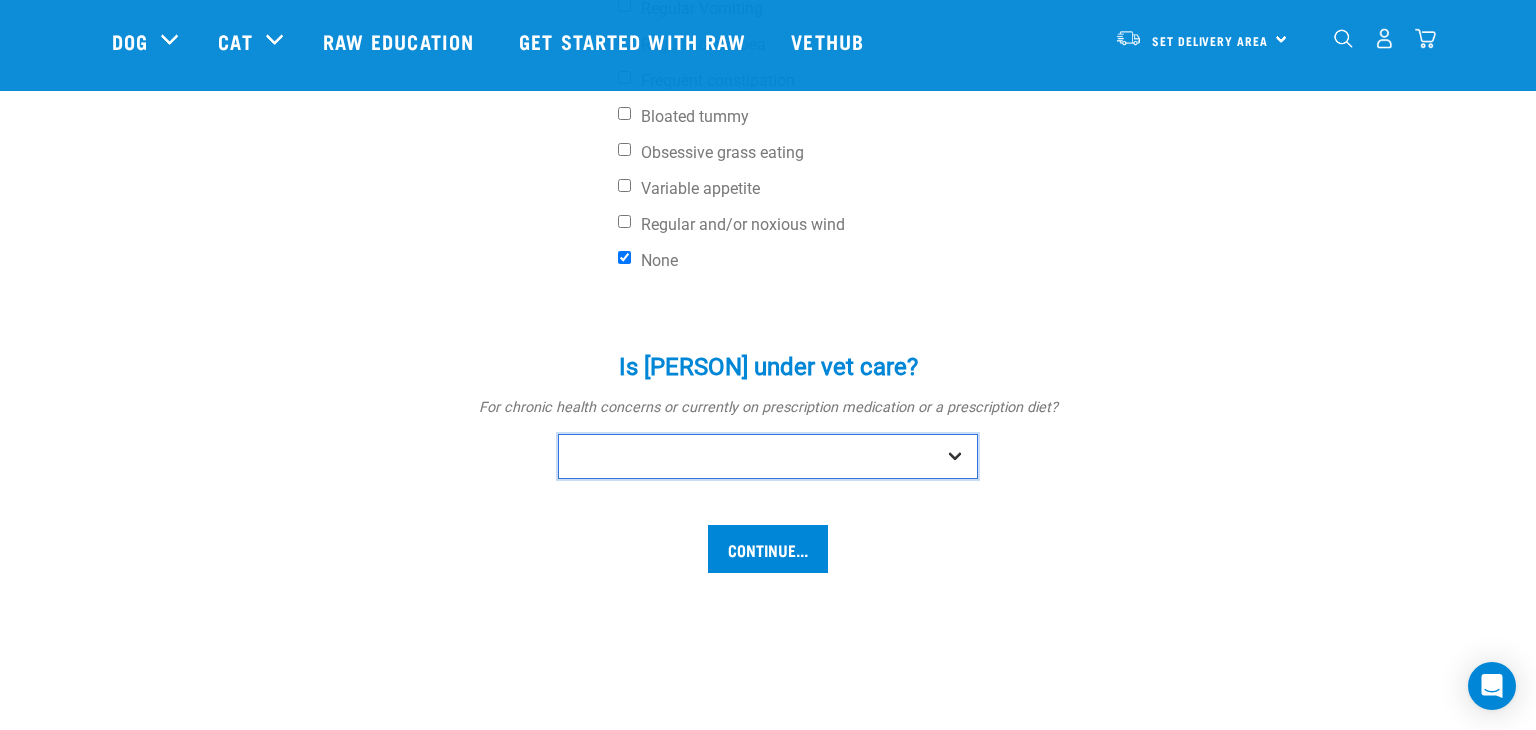 select on "no" 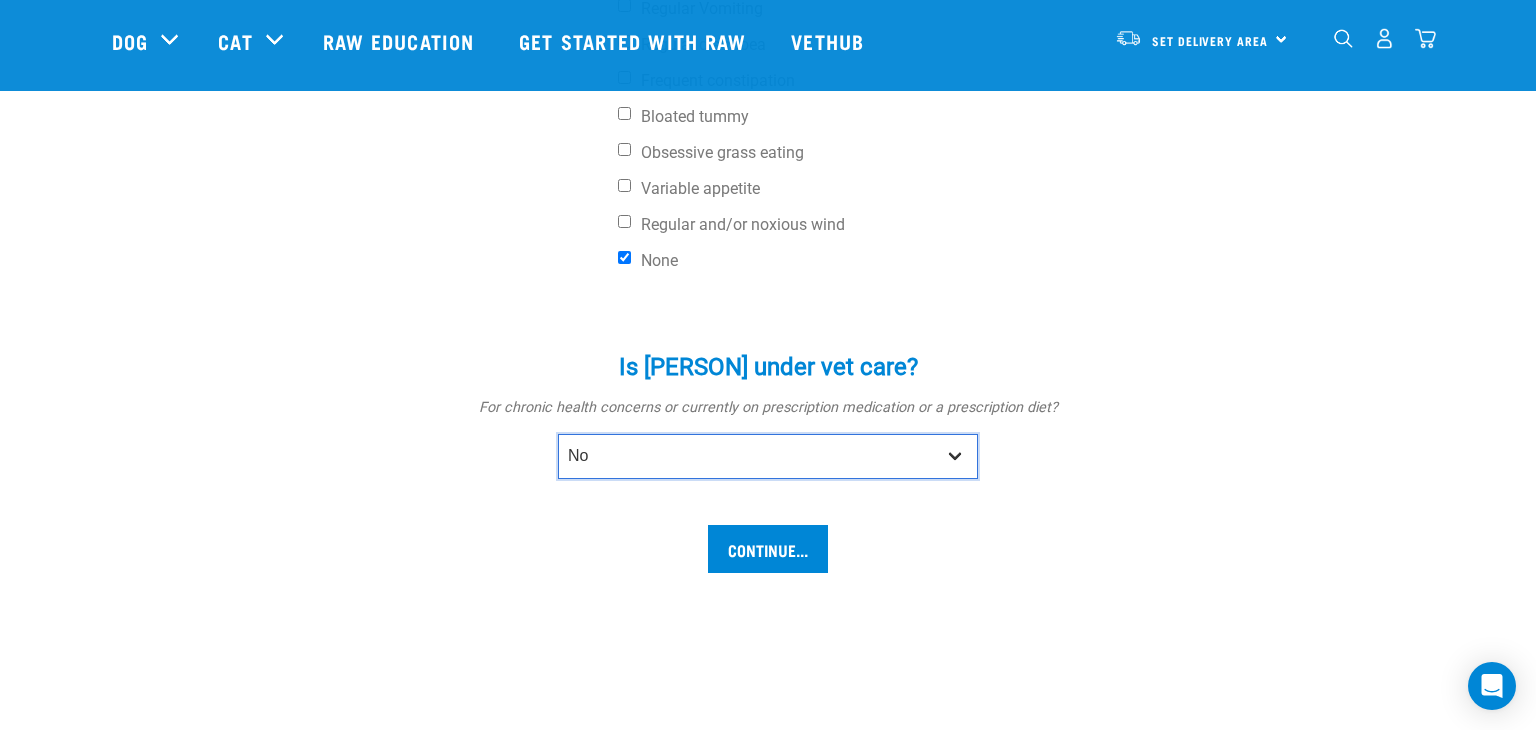 click on "No
Yes" at bounding box center [768, 456] 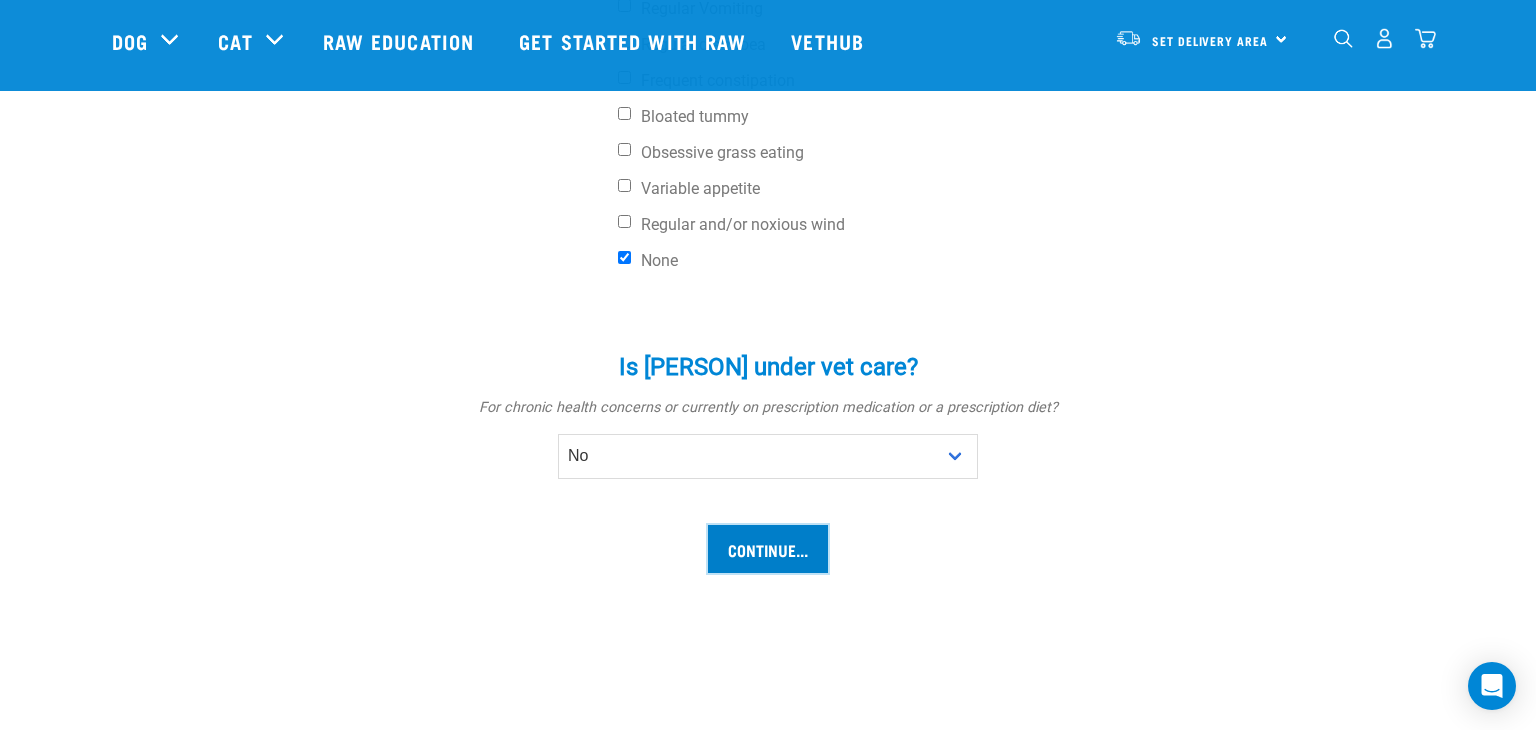 click on "Continue..." at bounding box center (768, 549) 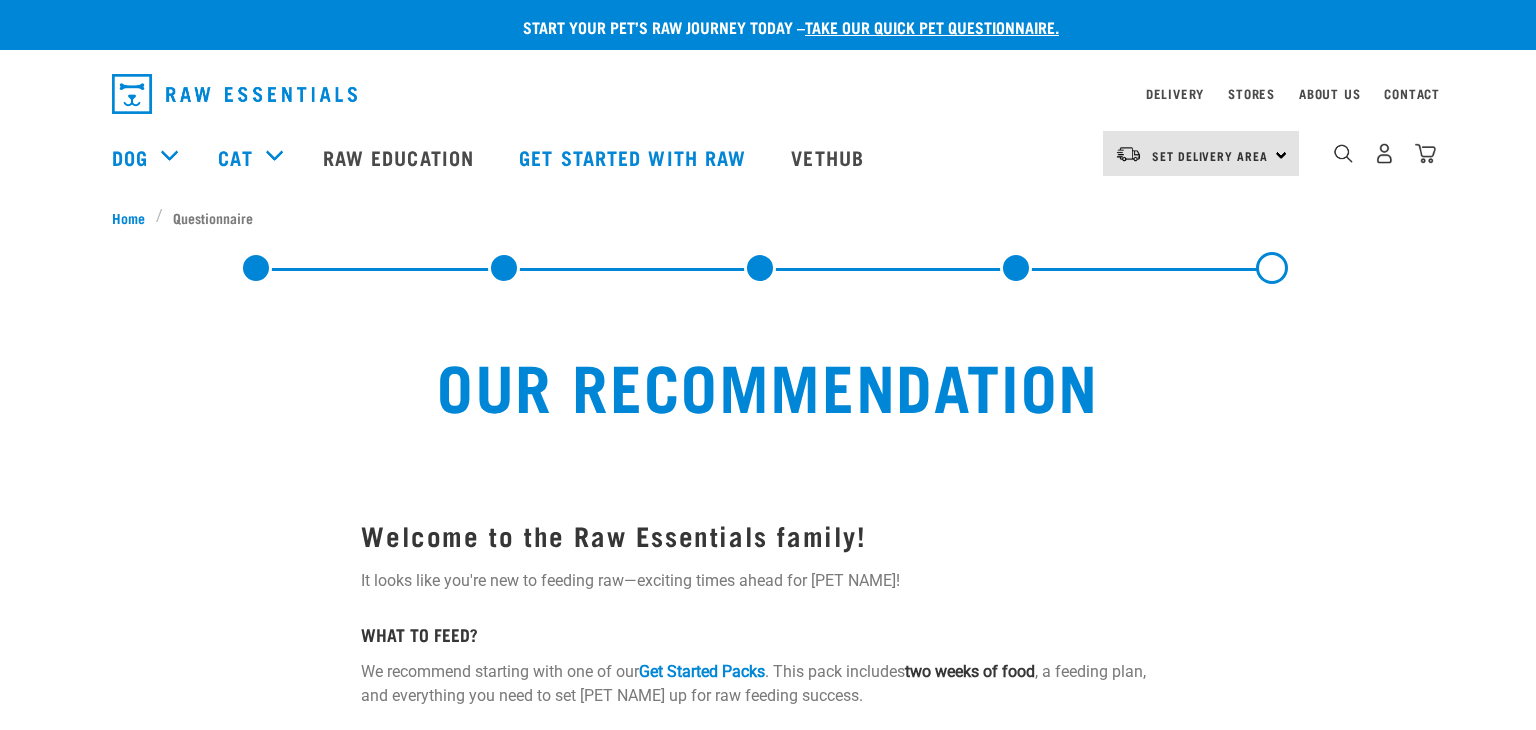 scroll, scrollTop: 0, scrollLeft: 0, axis: both 